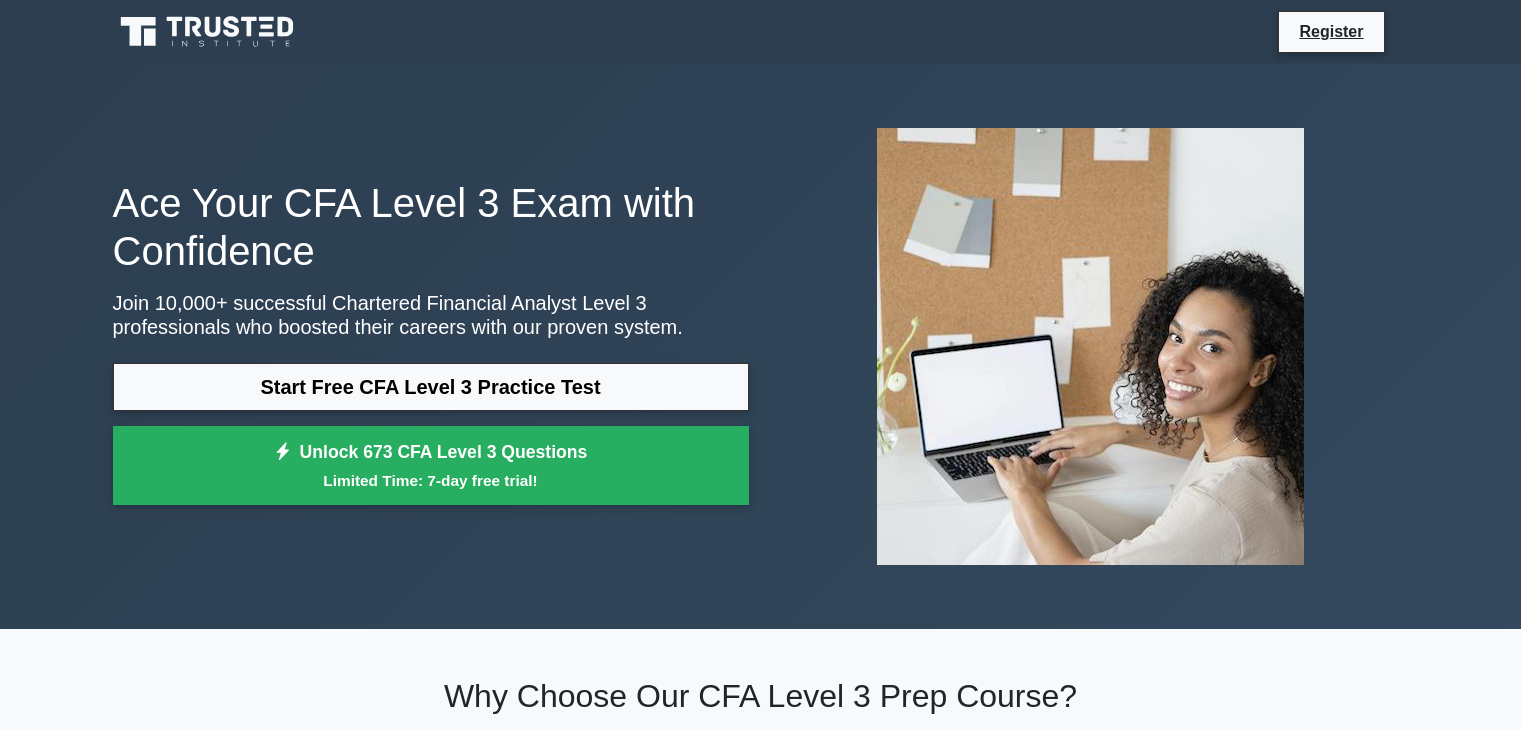 scroll, scrollTop: 0, scrollLeft: 0, axis: both 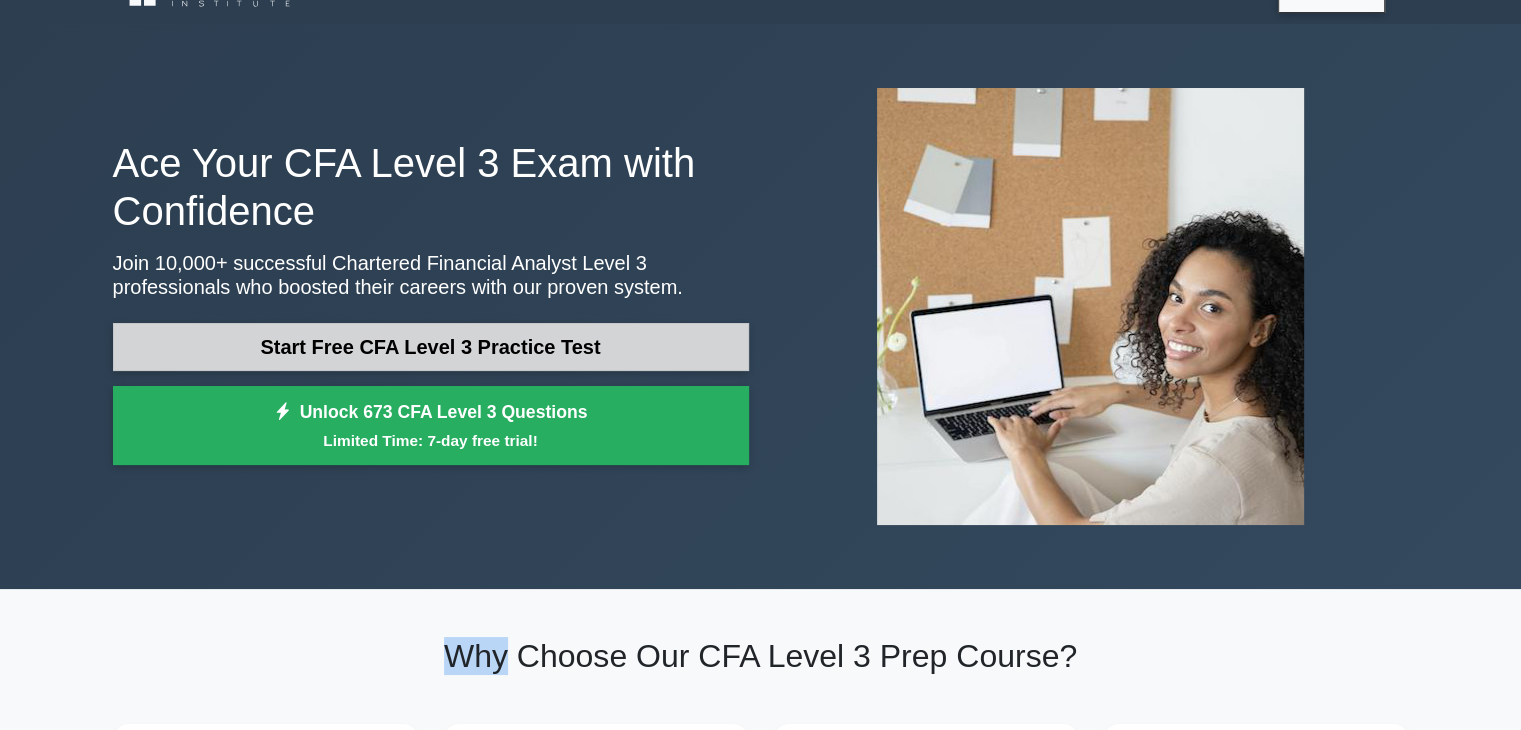 click on "Start Free CFA Level 3 Practice Test" at bounding box center [431, 347] 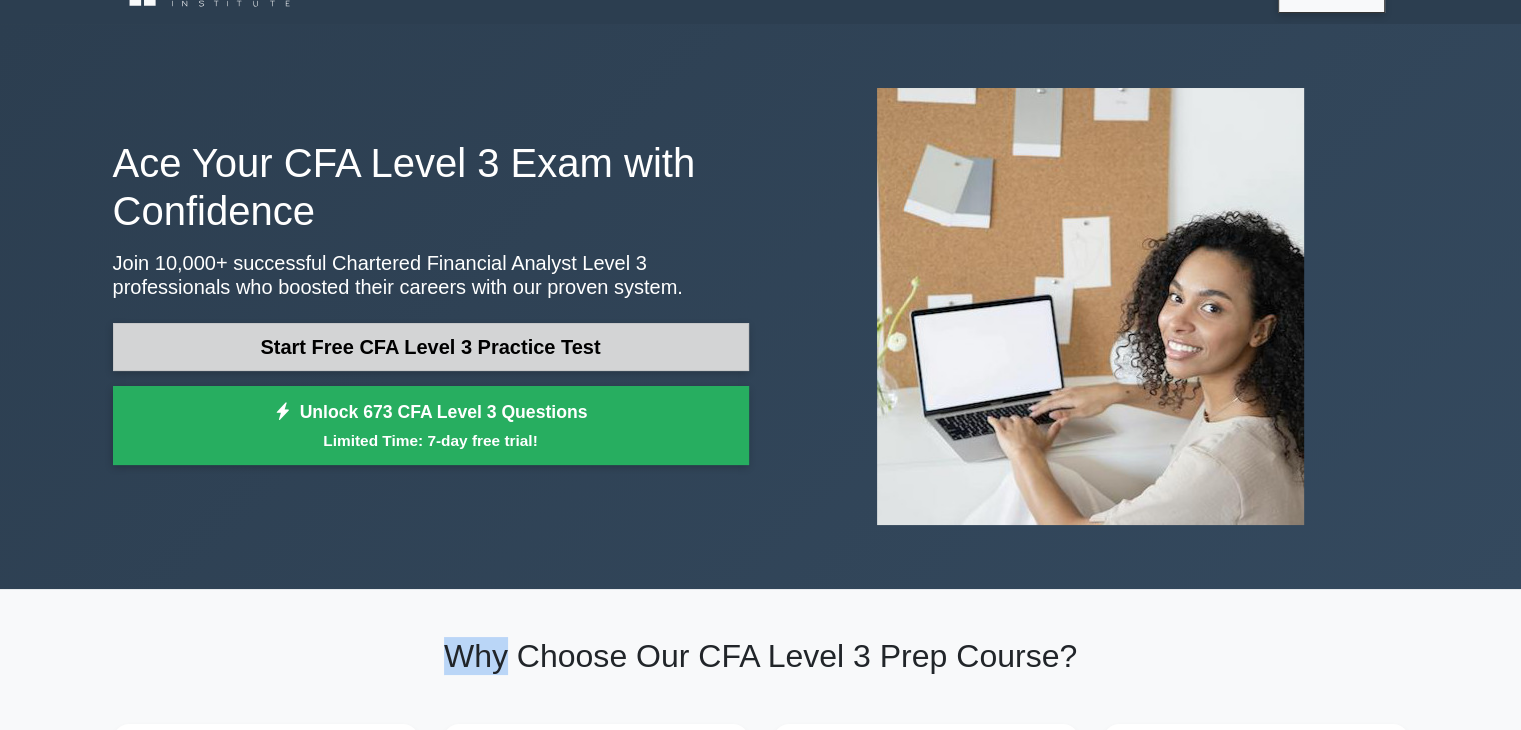 click on "Start Free CFA Level 3 Practice Test" at bounding box center [431, 347] 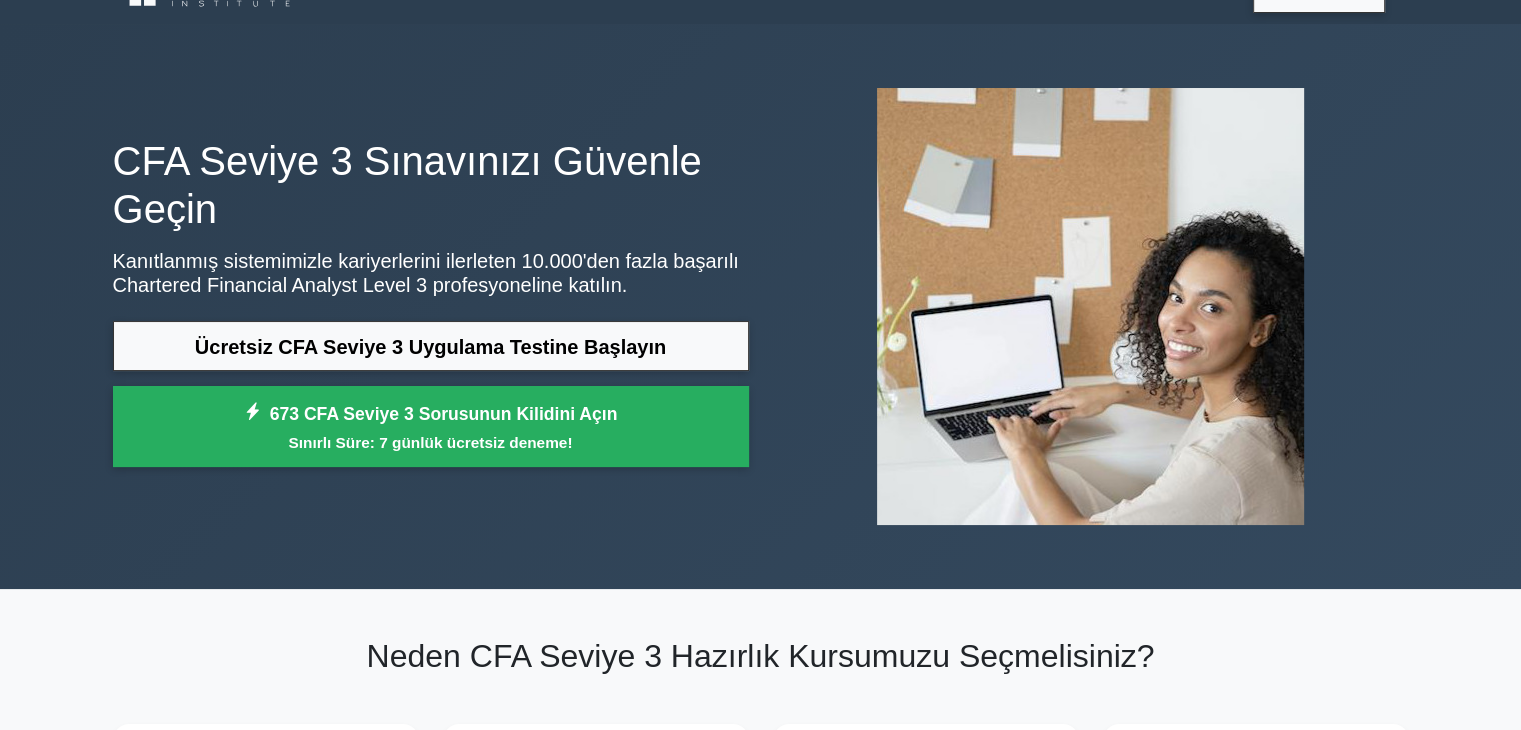 click on "Kanıtlanmış sistemimizle kariyerlerini ilerleten 10.000'den fazla başarılı Chartered Financial Analyst Level 3 profesyoneline katılın." at bounding box center [426, 273] 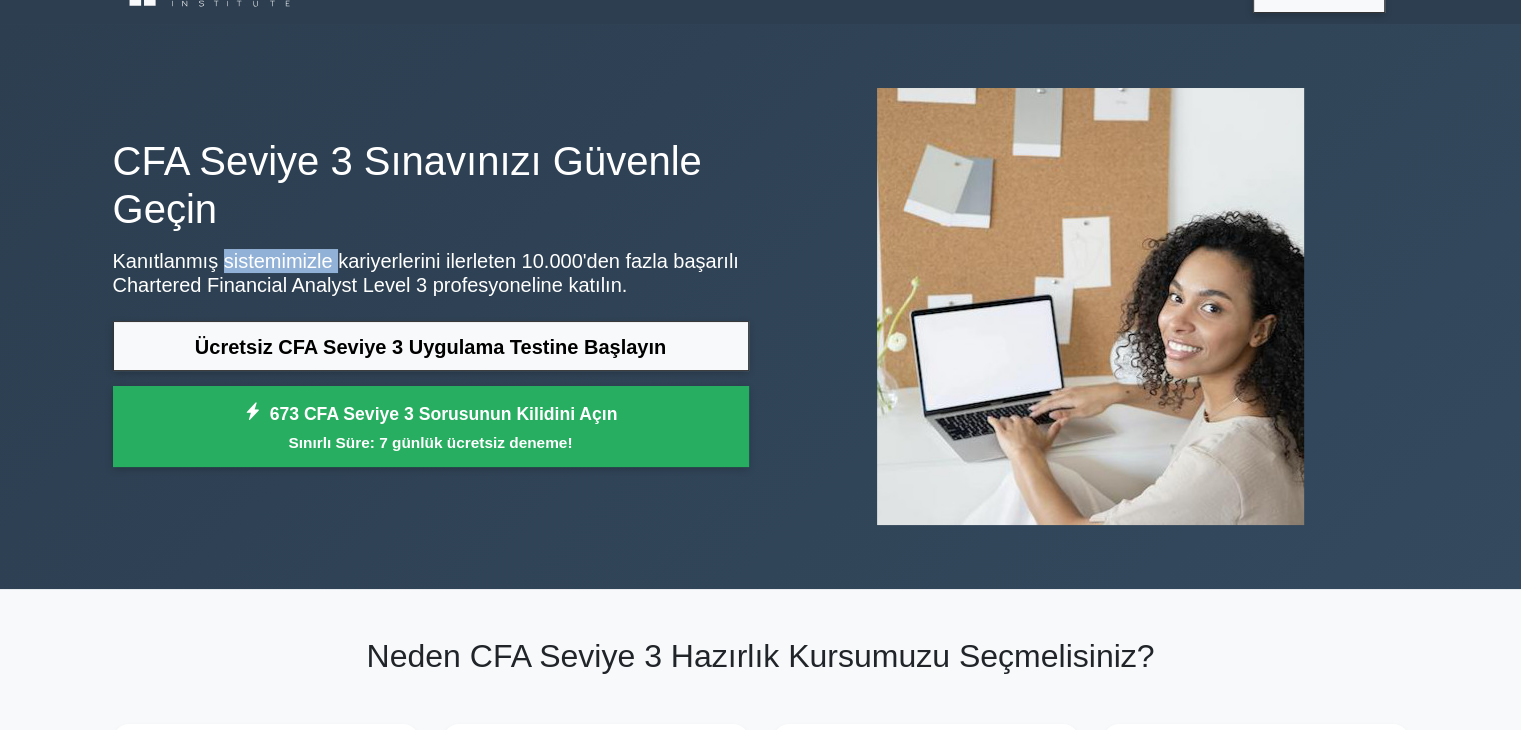 click on "Kanıtlanmış sistemimizle kariyerlerini ilerleten 10.000'den fazla başarılı Chartered Financial Analyst Level 3 profesyoneline katılın." at bounding box center (426, 273) 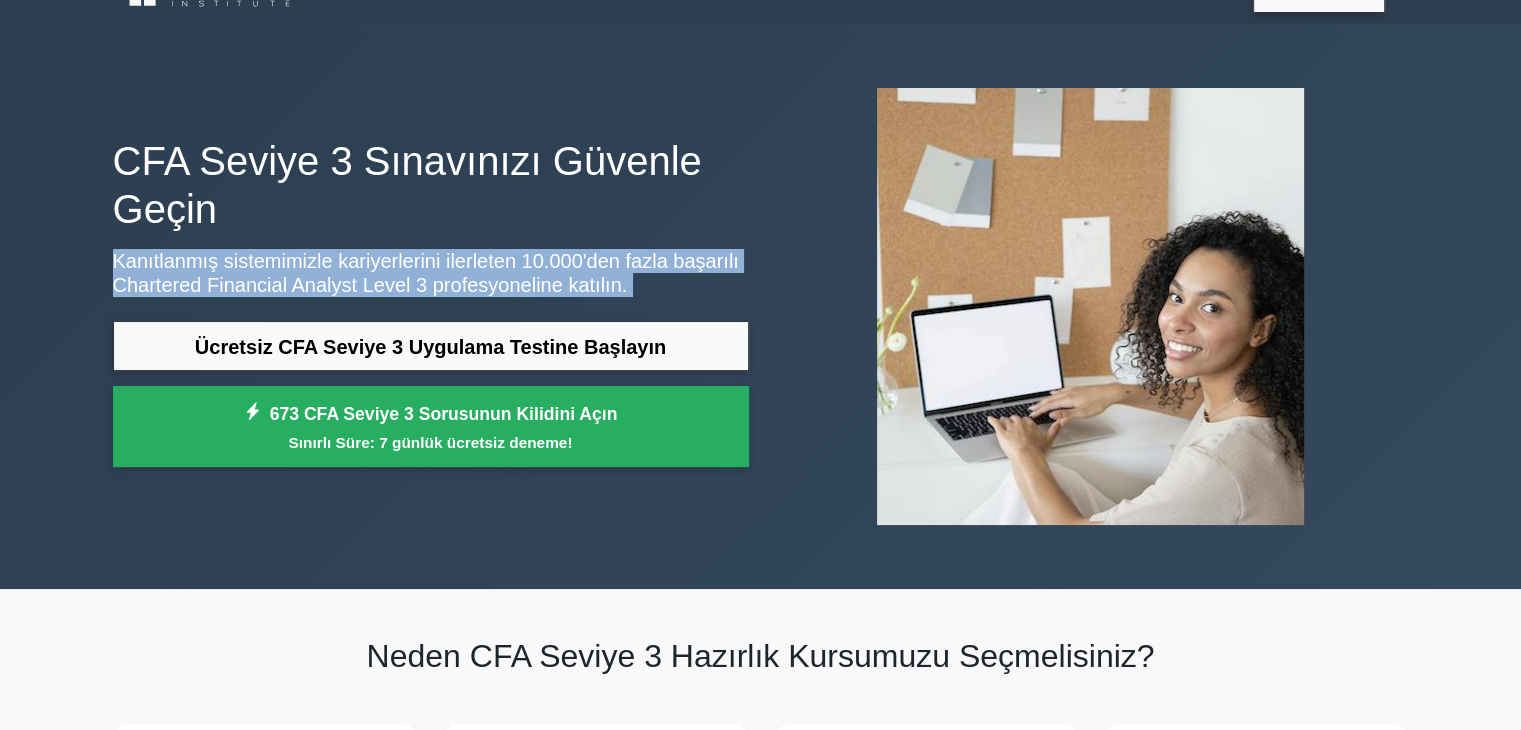 click on "Kanıtlanmış sistemimizle kariyerlerini ilerleten 10.000'den fazla başarılı Chartered Financial Analyst Level 3 profesyoneline katılın." at bounding box center (426, 273) 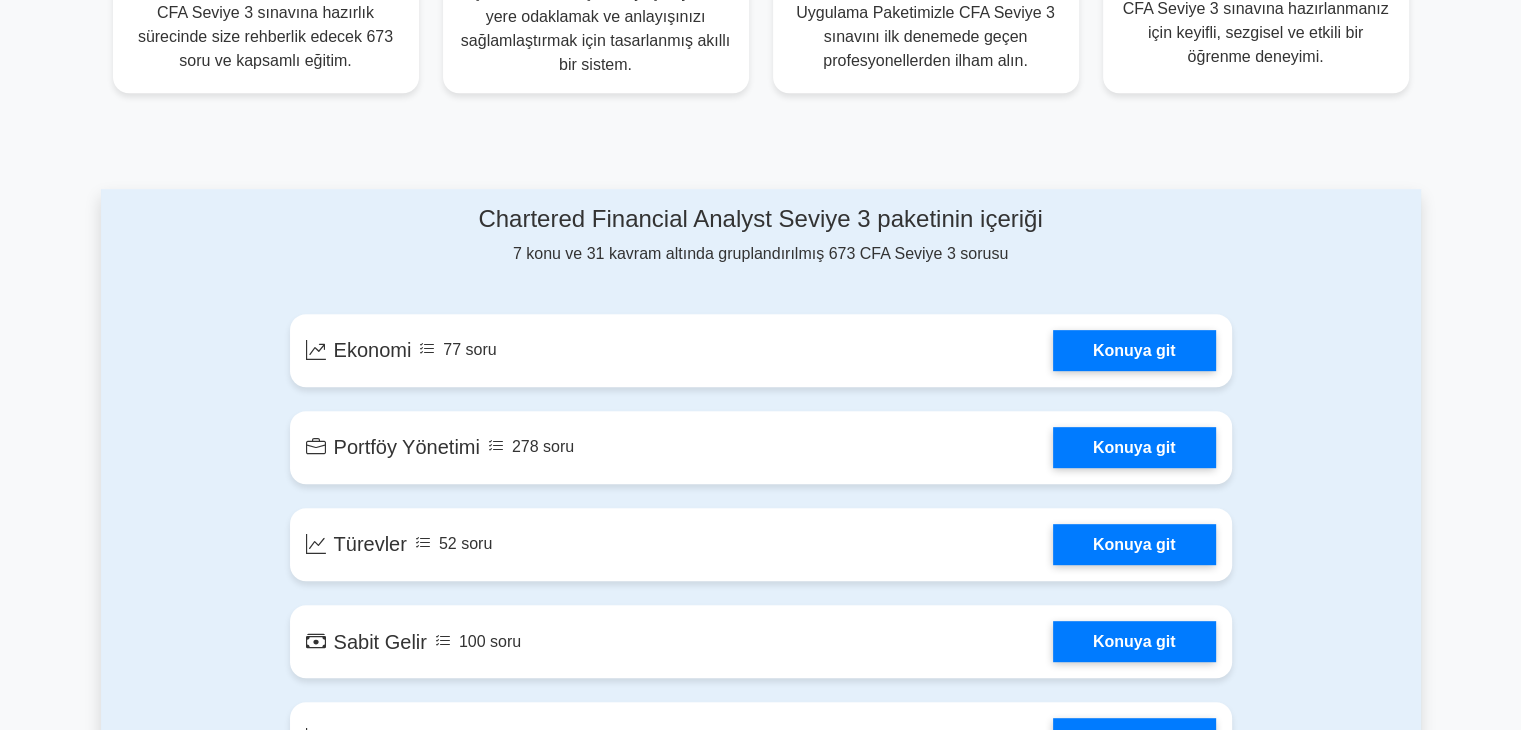 scroll, scrollTop: 800, scrollLeft: 0, axis: vertical 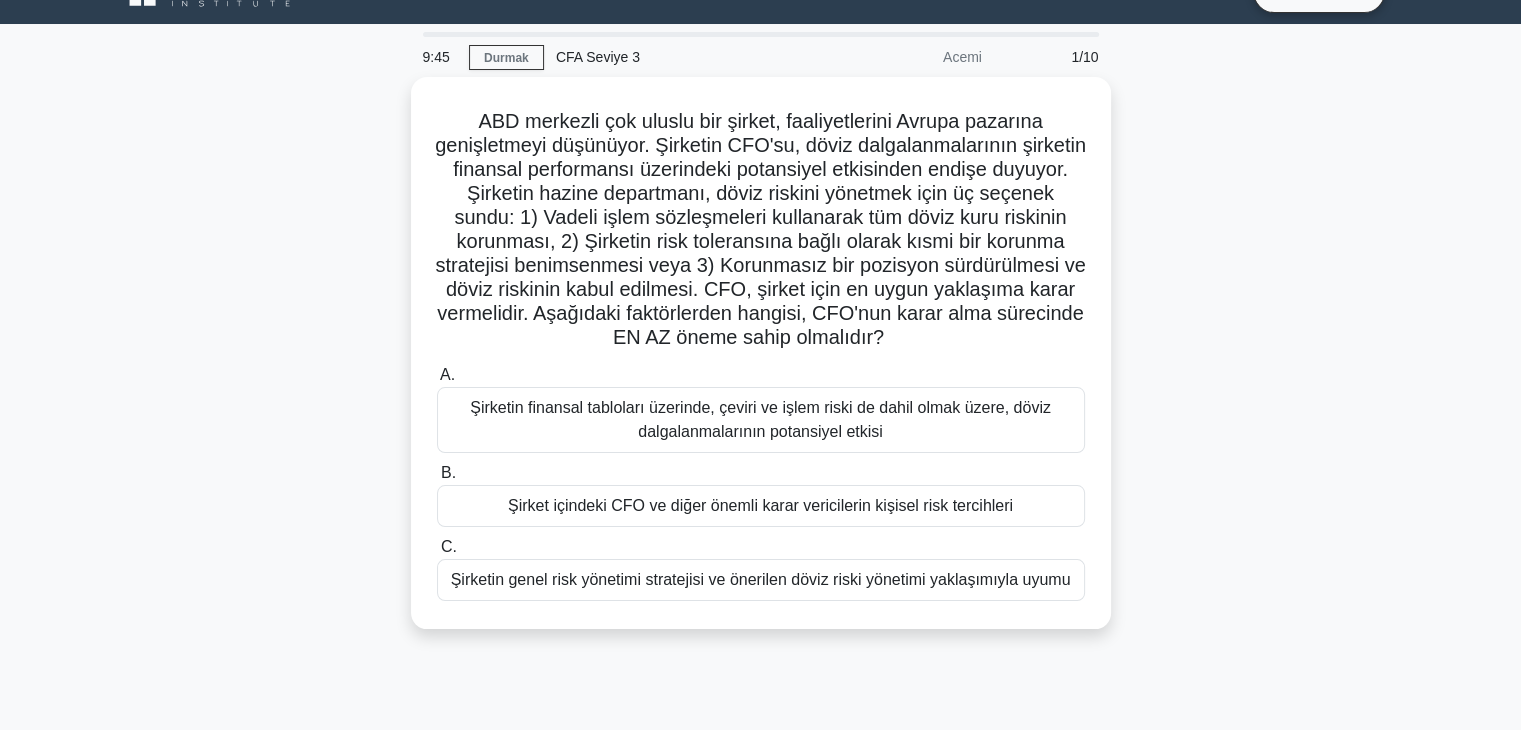 click on "ABD merkezli çok uluslu bir şirket, faaliyetlerini Avrupa pazarına genişletmeyi düşünüyor. Şirketin CFO'su, döviz dalgalanmalarının şirketin finansal performansı üzerindeki potansiyel etkisinden endişe duyuyor. Şirketin hazine departmanı, döviz riskini yönetmek için üç seçenek sundu: 1) Vadeli işlem sözleşmeleri kullanarak tüm döviz kuru riskinin korunması, 2) Şirketin risk toleransına bağlı olarak kısmi bir korunma stratejisi benimsenmesi veya 3) Korunmasız bir pozisyon sürdürülmesi ve döviz riskinin kabul edilmesi. CFO, şirket için en uygun yaklaşıma karar vermelidir. Aşağıdaki faktörlerden hangisi, CFO'nun karar alma sürecinde EN AZ öneme sahip olmalıdır?
.spinner_0XTQ{transform-origin:center;animation:spinner_y6GP .75s linear infinite}@keyframes spinner_y6GP{100%{transform:rotate(360deg)}}
A. B. C." at bounding box center (761, 365) 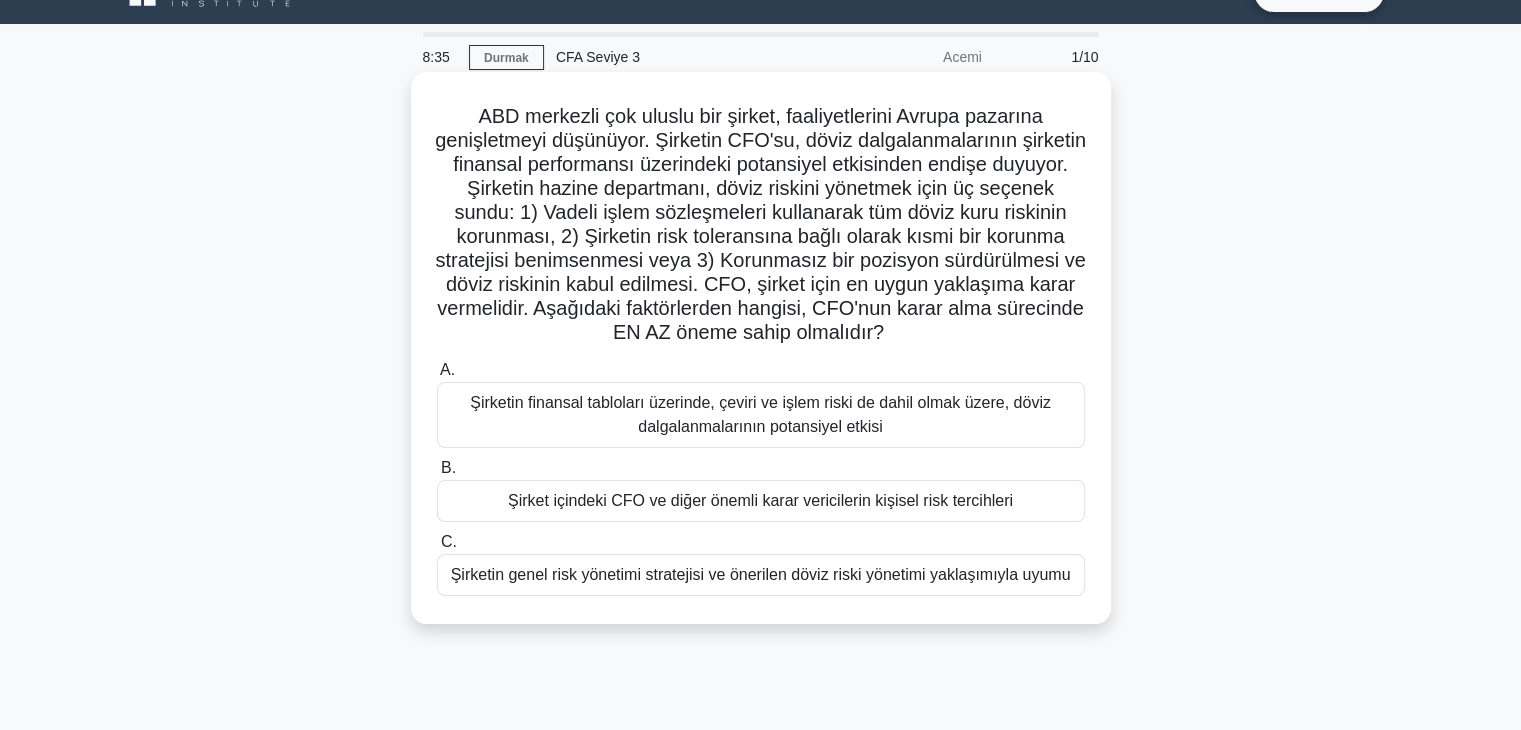 click on "Şirketin genel risk yönetimi stratejisi ve önerilen döviz riski yönetimi yaklaşımıyla uyumu" at bounding box center [761, 574] 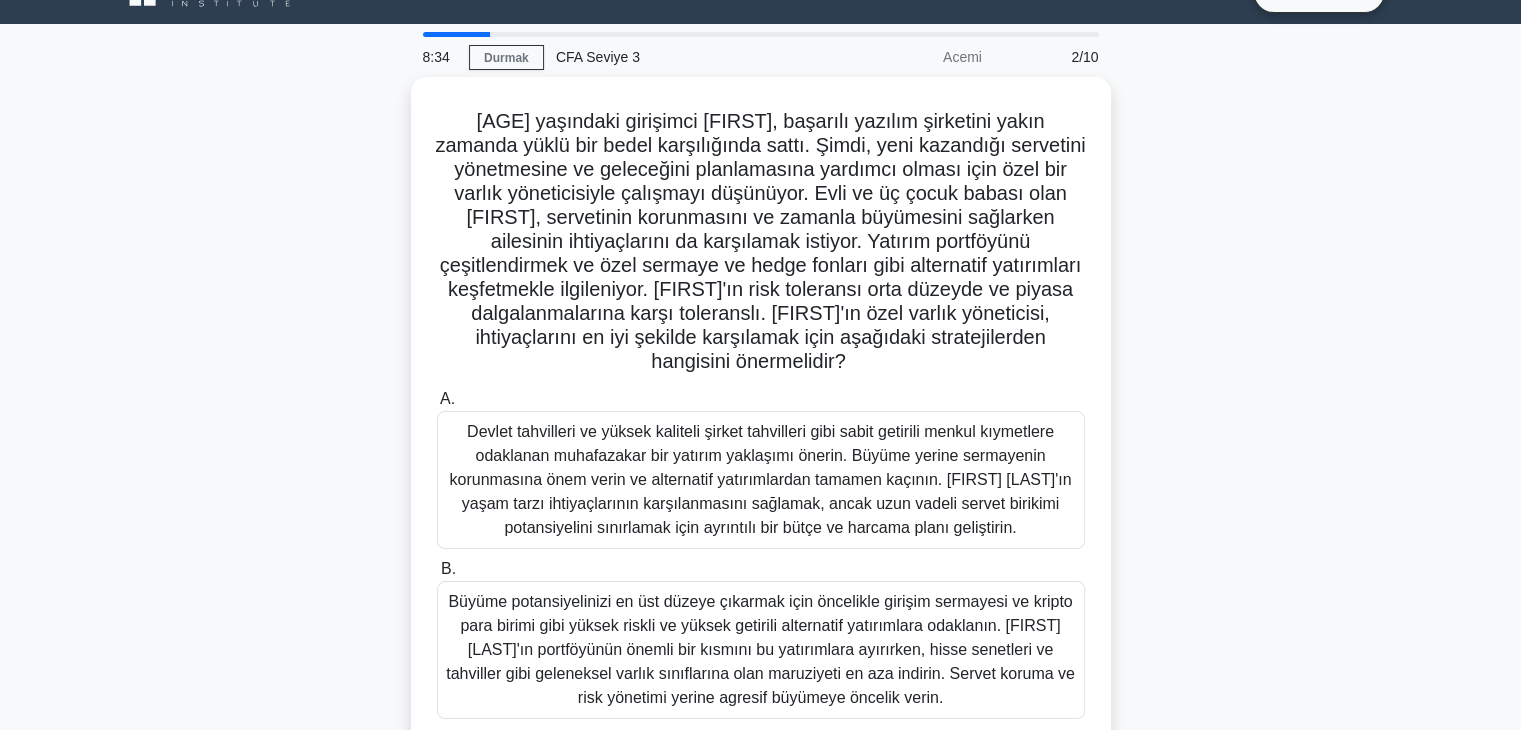 scroll, scrollTop: 0, scrollLeft: 0, axis: both 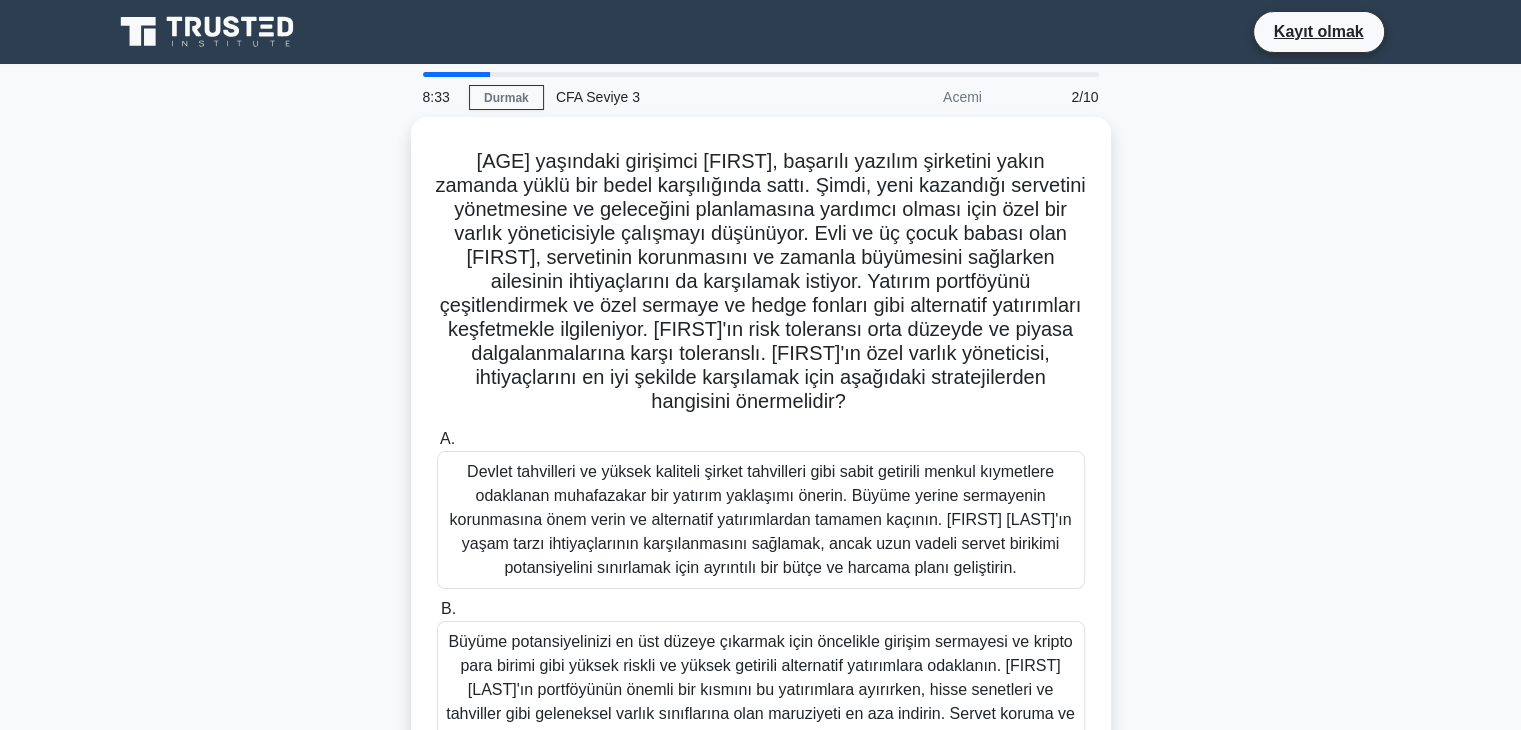 click on "55 yaşındaki girişimci Robert, başarılı yazılım şirketini yakın zamanda yüklü bir bedel karşılığında sattı. Şimdi, yeni kazandığı servetini yönetmesine ve geleceğini planlamasına yardımcı olması için özel bir varlık yöneticisiyle çalışmayı düşünüyor. Evli ve üç çocuk babası olan Robert, servetinin korunmasını ve zamanla büyümesini sağlarken ailesinin ihtiyaçlarını da karşılamak istiyor. Yatırım portföyünü çeşitlendirmek ve özel sermaye ve hedge fonları gibi alternatif yatırımları keşfetmekle ilgileniyor. Robert'ın risk toleransı orta düzeyde ve piyasa dalgalanmalarına karşı toleranslı. Robert'ın özel varlık yöneticisi, ihtiyaçlarını en iyi şekilde karşılamak için aşağıdaki stratejilerden hangisini önermelidir?
A. B." at bounding box center [761, 549] 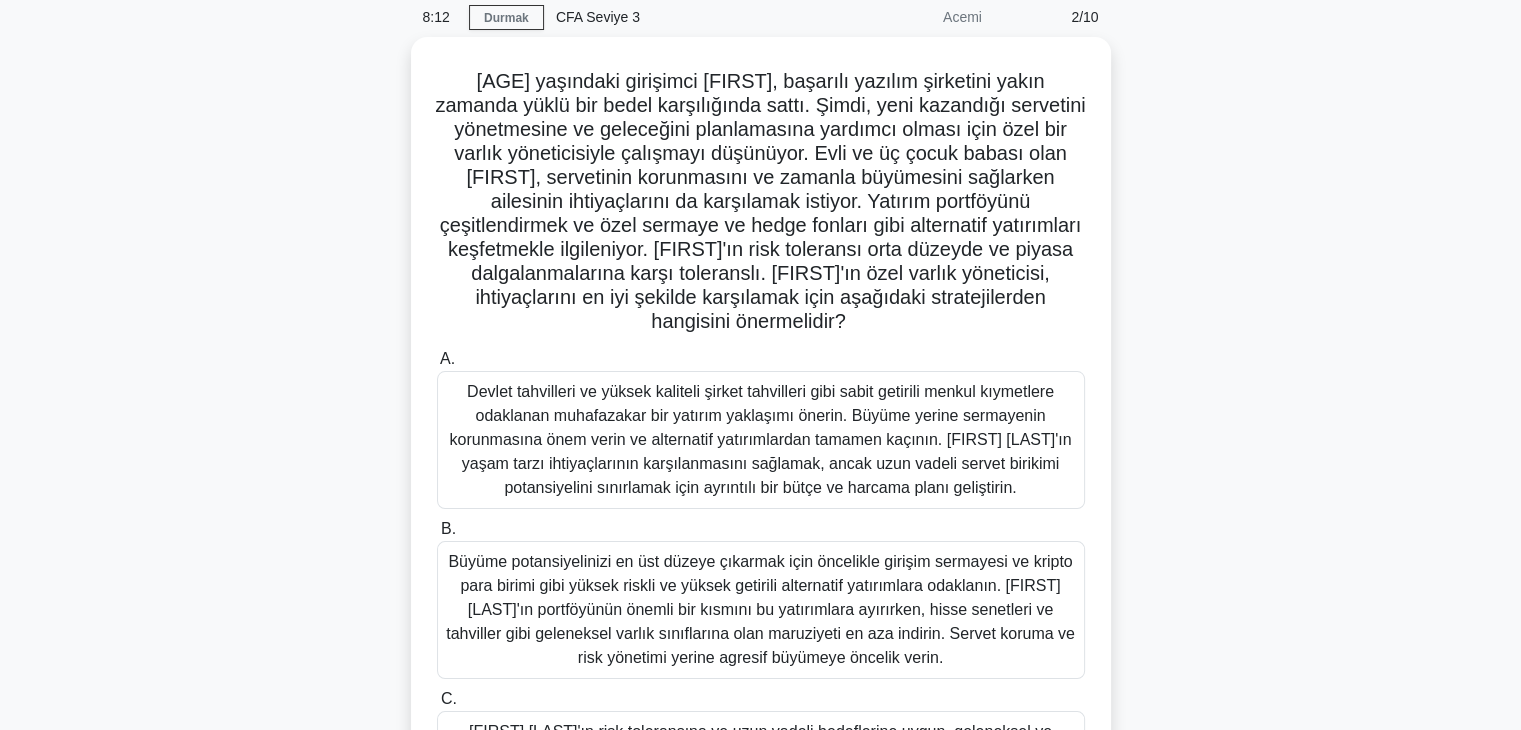 scroll, scrollTop: 120, scrollLeft: 0, axis: vertical 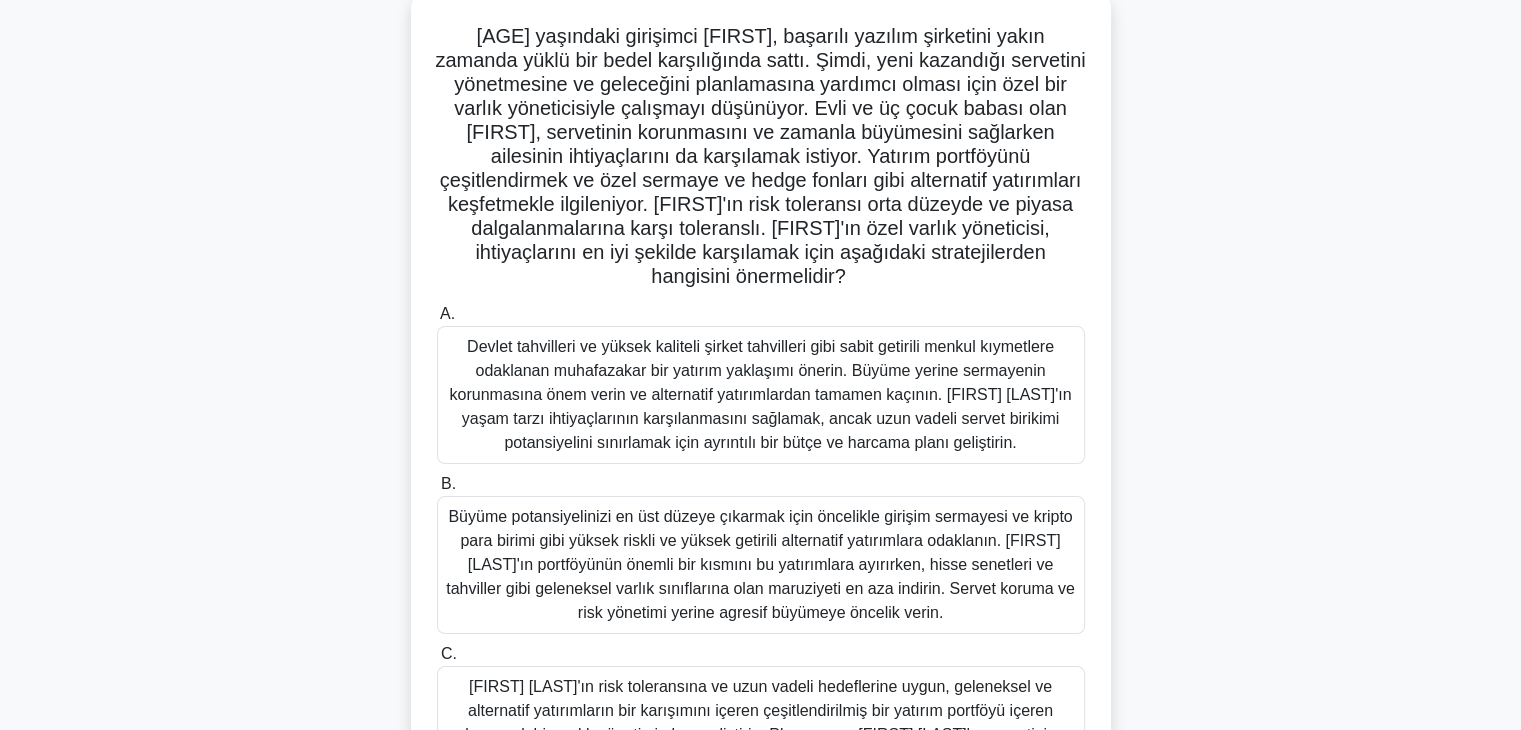 click on "Büyüme potansiyelinizi en üst düzeye çıkarmak için öncelikle girişim sermayesi ve kripto para birimi gibi yüksek riskli ve yüksek getirili alternatif yatırımlara odaklanın. Robert'ın portföyünün önemli bir kısmını bu yatırımlara ayırırken, hisse senetleri ve tahviller gibi geleneksel varlık sınıflarına olan maruziyeti en aza indirin. Servet koruma ve risk yönetimi yerine agresif büyümeye öncelik verin." at bounding box center [760, 564] 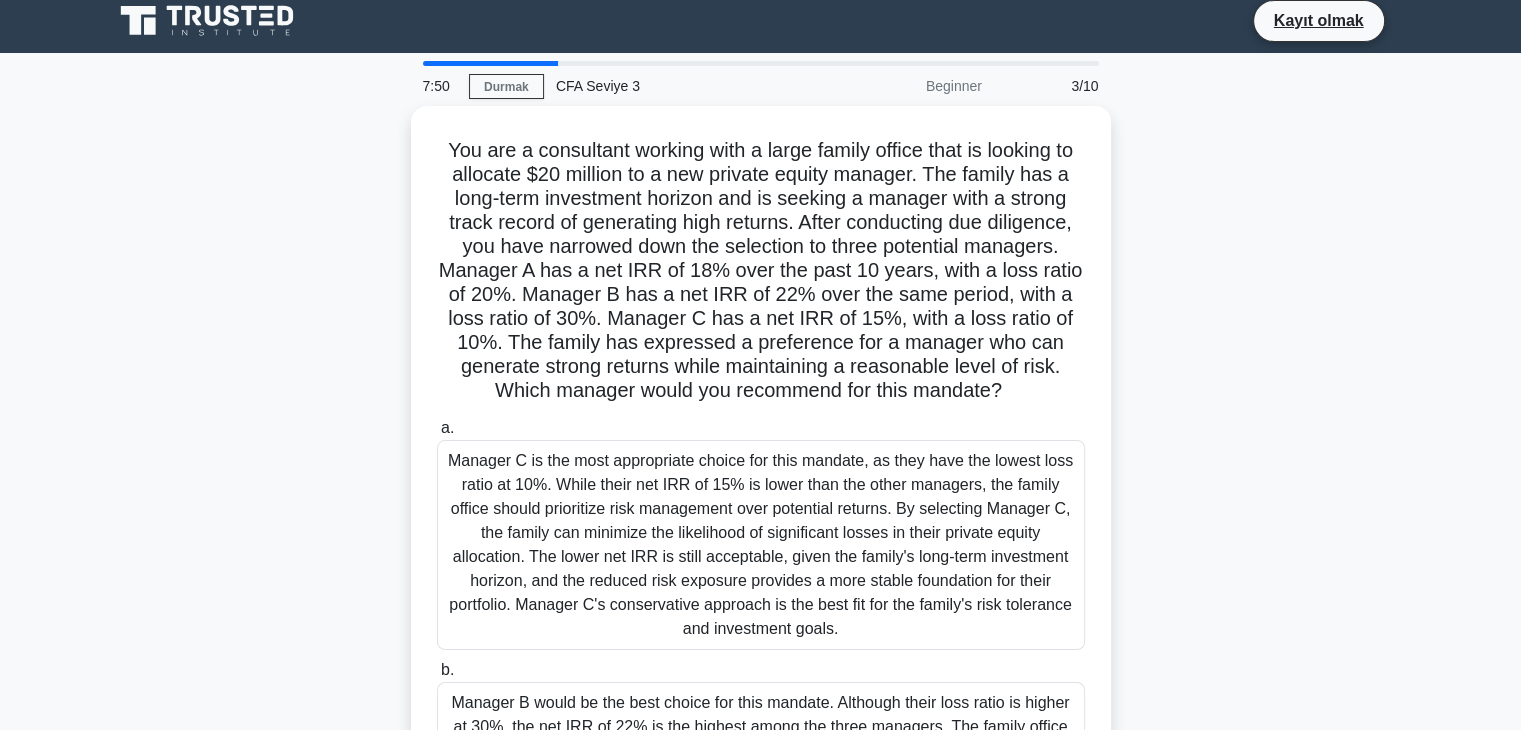 scroll, scrollTop: 0, scrollLeft: 0, axis: both 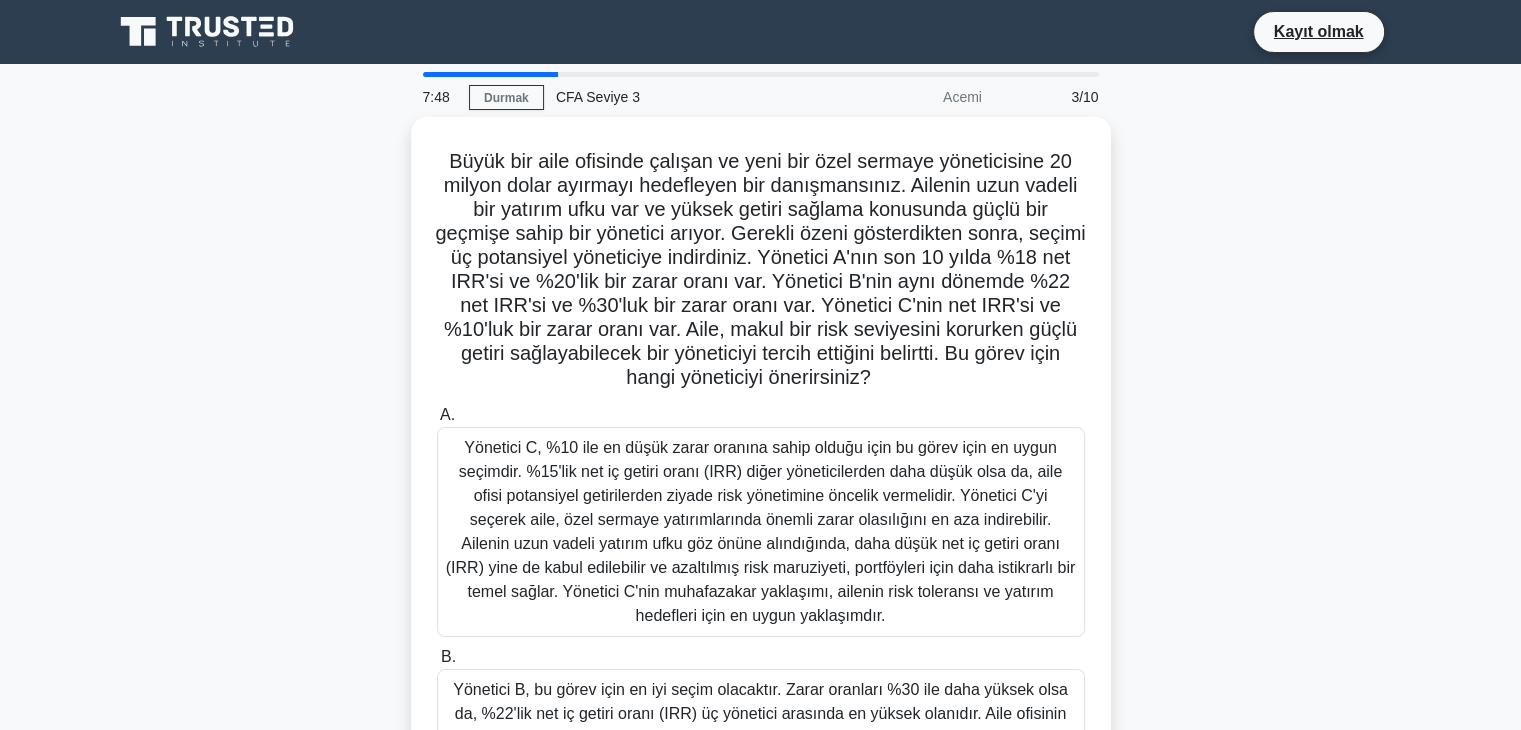 click on "Büyük bir aile ofisinde çalışan ve yeni bir özel sermaye yöneticisine 20 milyon dolar ayırmayı hedefleyen bir danışmansınız. Ailenin uzun vadeli bir yatırım ufku var ve yüksek getiri sağlama konusunda güçlü bir geçmişe sahip bir yönetici arıyor. Gerekli özeni gösterdikten sonra, seçimi üç potansiyel yöneticiye indirdiniz. Yönetici A'nın son 10 yılda %18 net IRR'si ve %20'lik bir zarar oranı var. Yönetici B'nin aynı dönemde %22 net IRR'si ve %30'luk bir zarar oranı var. Yönetici C'nin net IRR'si ve %10'luk bir zarar oranı var. Aile, makul bir risk seviyesini korurken güçlü getiri sağlayabilecek bir yöneticiyi tercih ettiğini belirtti. Bu görev için hangi yöneticiyi önerirsiniz?
.spinner_0XTQ{transform-origin:center;animation:spinner_y6GP .75s linear infinite}@keyframes spinner_y6GP{100%{transform:rotate(360deg)}}" at bounding box center [761, 621] 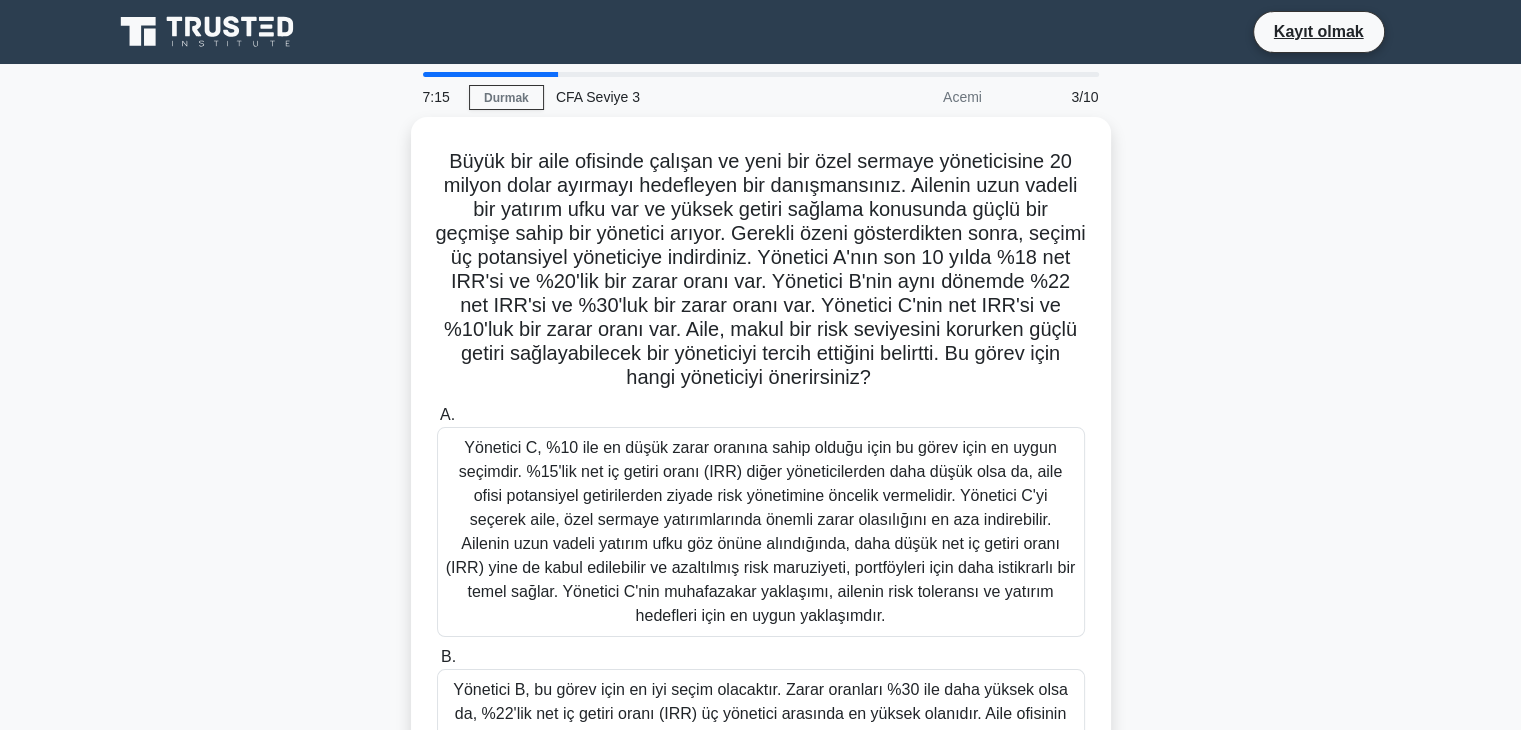 click on "Büyük bir aile ofisinde çalışan ve yeni bir özel sermaye yöneticisine 20 milyon dolar ayırmayı hedefleyen bir danışmansınız. Ailenin uzun vadeli bir yatırım ufku var ve yüksek getiri sağlama konusunda güçlü bir geçmişe sahip bir yönetici arıyor. Gerekli özeni gösterdikten sonra, seçimi üç potansiyel yöneticiye indirdiniz. Yönetici A'nın son 10 yılda %18 net IRR'si ve %20'lik bir zarar oranı var. Yönetici B'nin aynı dönemde %22 net IRR'si ve %30'luk bir zarar oranı var. Yönetici C'nin net IRR'si ve %10'luk bir zarar oranı var. Aile, makul bir risk seviyesini korurken güçlü getiri sağlayabilecek bir yöneticiyi tercih ettiğini belirtti. Bu görev için hangi yöneticiyi önerirsiniz?
.spinner_0XTQ{transform-origin:center;animation:spinner_y6GP .75s linear infinite}@keyframes spinner_y6GP{100%{transform:rotate(360deg)}}" at bounding box center [761, 621] 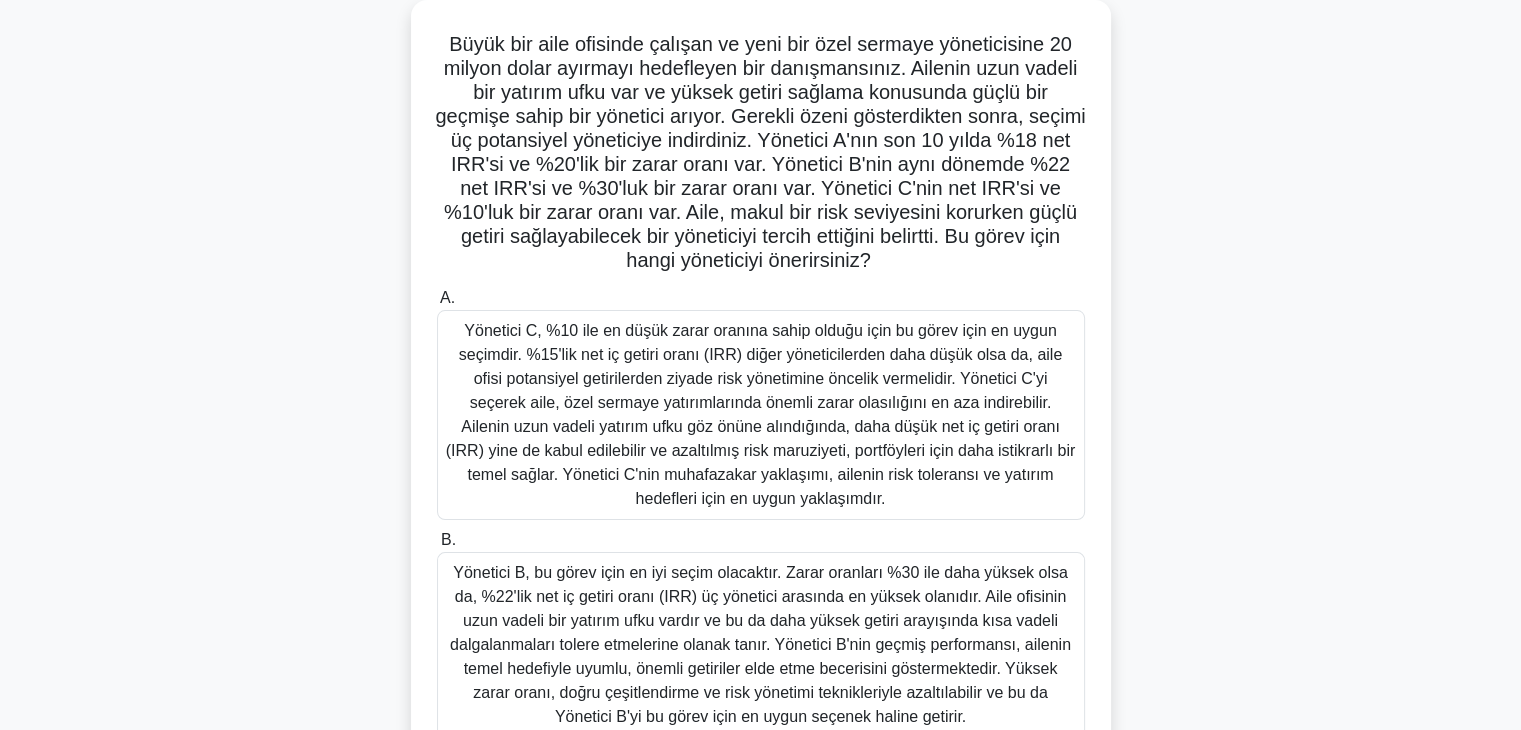 scroll, scrollTop: 120, scrollLeft: 0, axis: vertical 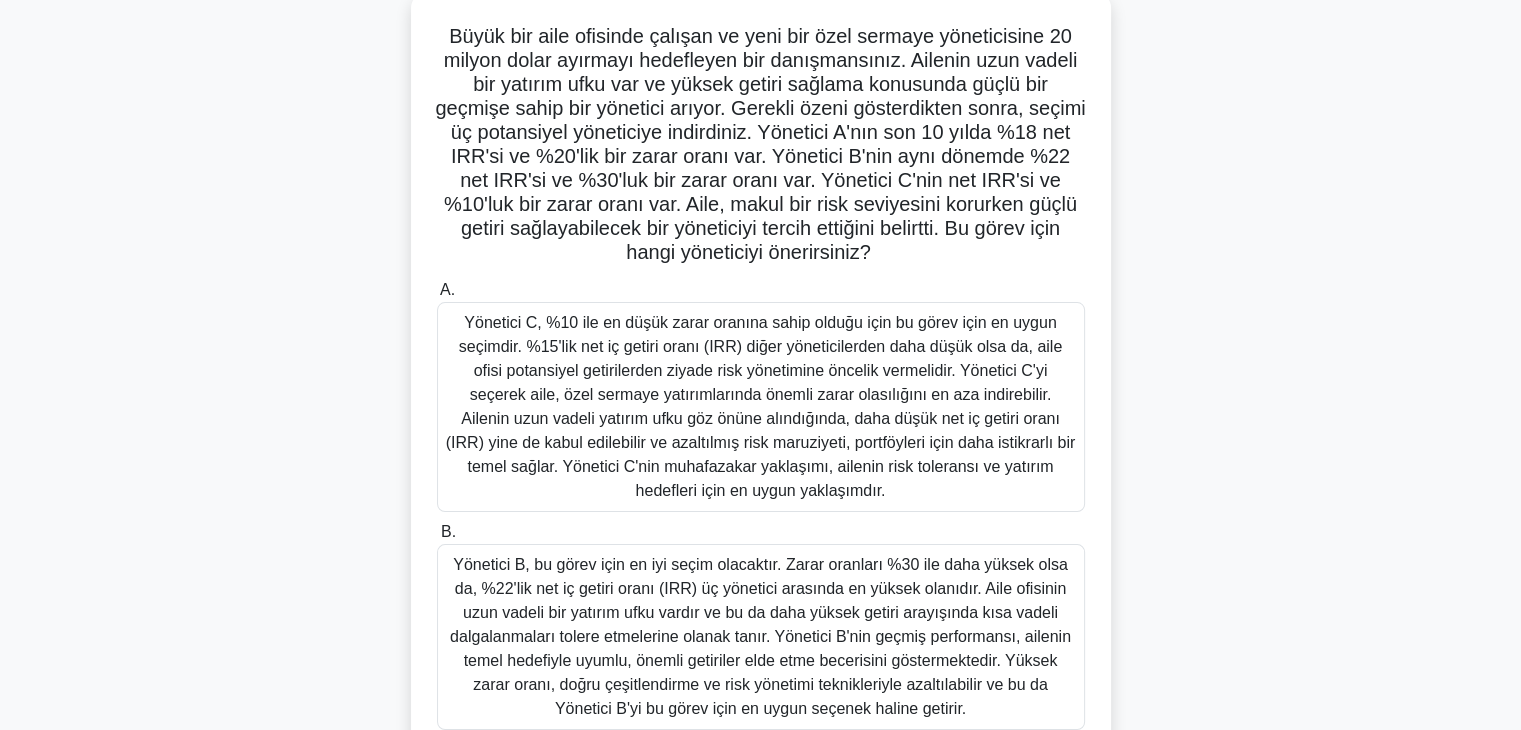 click on "Yönetici C, %10 ile en düşük zarar oranına sahip olduğu için bu görev için en uygun seçimdir. %15'lik net iç getiri oranı (IRR) diğer yöneticilerden daha düşük olsa da, aile ofisi potansiyel getirilerden ziyade risk yönetimine öncelik vermelidir. Yönetici C'yi seçerek aile, özel sermaye yatırımlarında önemli zarar olasılığını en aza indirebilir. Ailenin uzun vadeli yatırım ufku göz önüne alındığında, daha düşük net iç getiri oranı (IRR) yine de kabul edilebilir ve azaltılmış risk maruziyeti, portföyleri için daha istikrarlı bir temel sağlar. Yönetici C'nin muhafazakar yaklaşımı, ailenin risk toleransı ve yatırım hedefleri için en uygun yaklaşımdır." at bounding box center (761, 406) 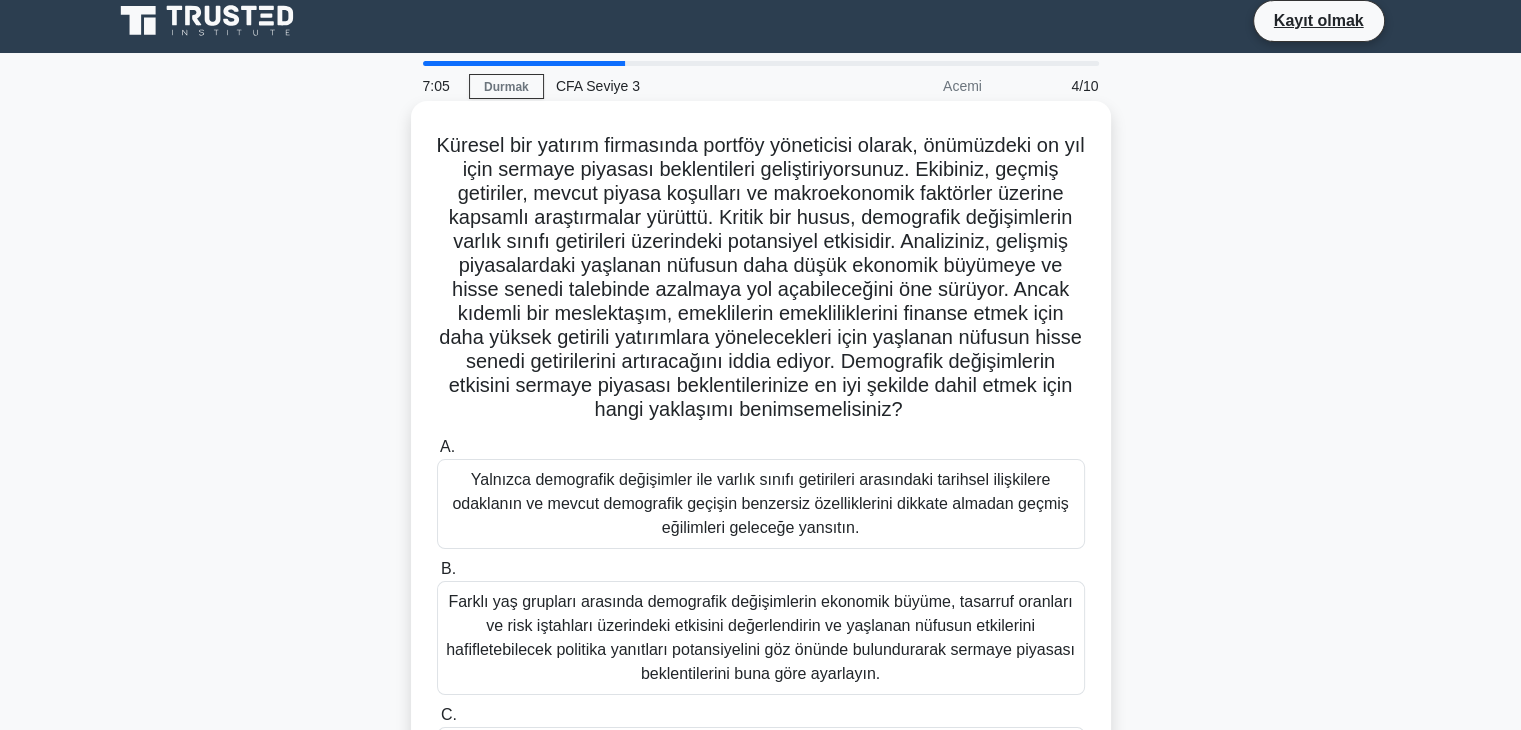 scroll, scrollTop: 0, scrollLeft: 0, axis: both 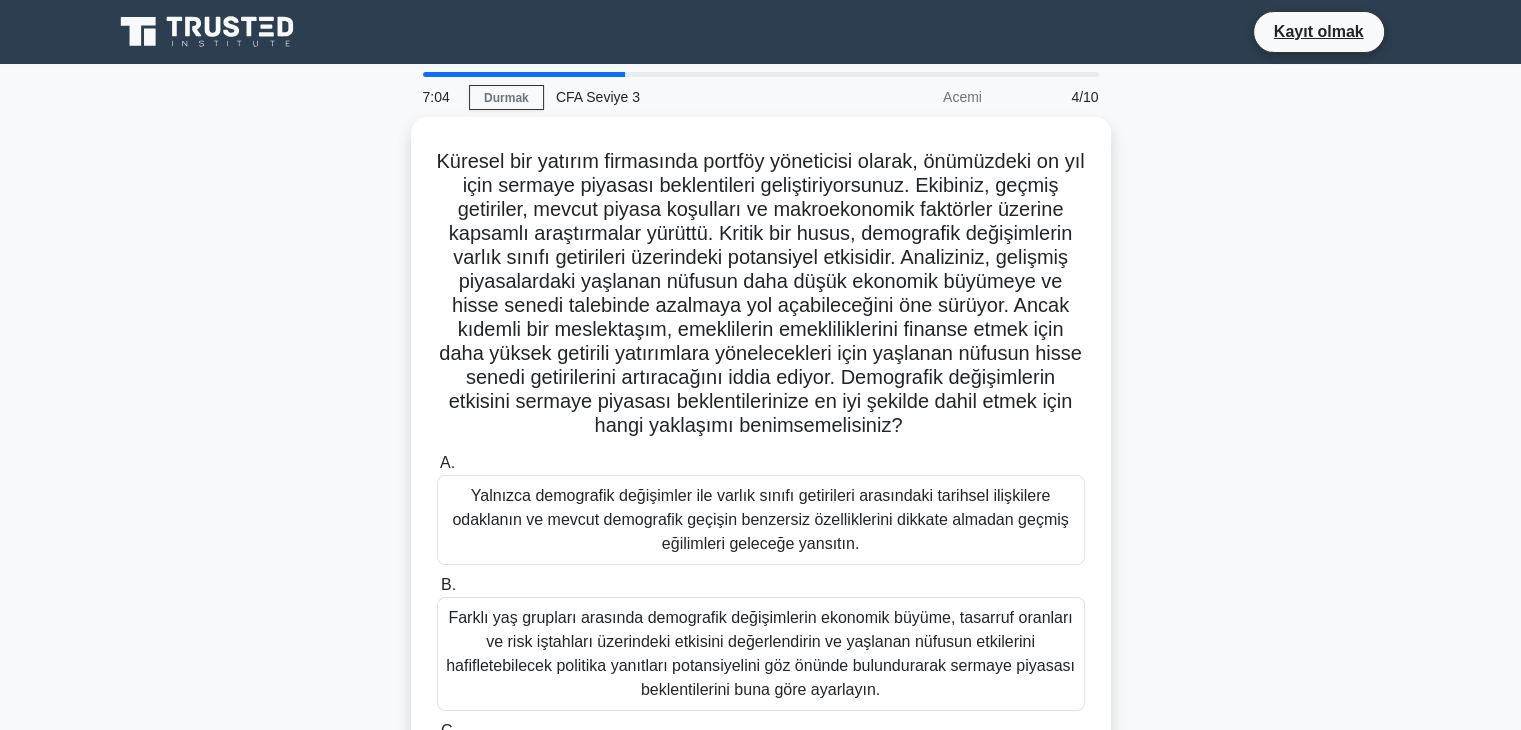 click on "Küresel bir yatırım firmasında portföy yöneticisi olarak, önümüzdeki on yıl için sermaye piyasası beklentileri geliştiriyorsunuz. Ekibiniz, geçmiş getiriler, mevcut piyasa koşulları ve makroekonomik faktörler üzerine kapsamlı araştırmalar yürüttü. Kritik bir husus, demografik değişimlerin varlık sınıfı getirileri üzerindeki potansiyel etkisidir. Analiziniz, gelişmiş piyasalardaki yaşlanan nüfusun daha düşük ekonomik büyümeye ve hisse senedi talebinde azalmaya yol açabileceğini öne sürüyor. Ancak kıdemli bir meslektaşım, emeklilerin emekliliklerini finanse etmek için daha yüksek getirili yatırımlara yönelecekleri için yaşlanan nüfusun hisse senedi getirilerini artıracağını iddia ediyor. Demografik değişimlerin etkisini sermaye piyasası beklentilerinize en iyi şekilde dahil etmek için hangi yaklaşımı benimsemelisiniz?
A." at bounding box center [761, 513] 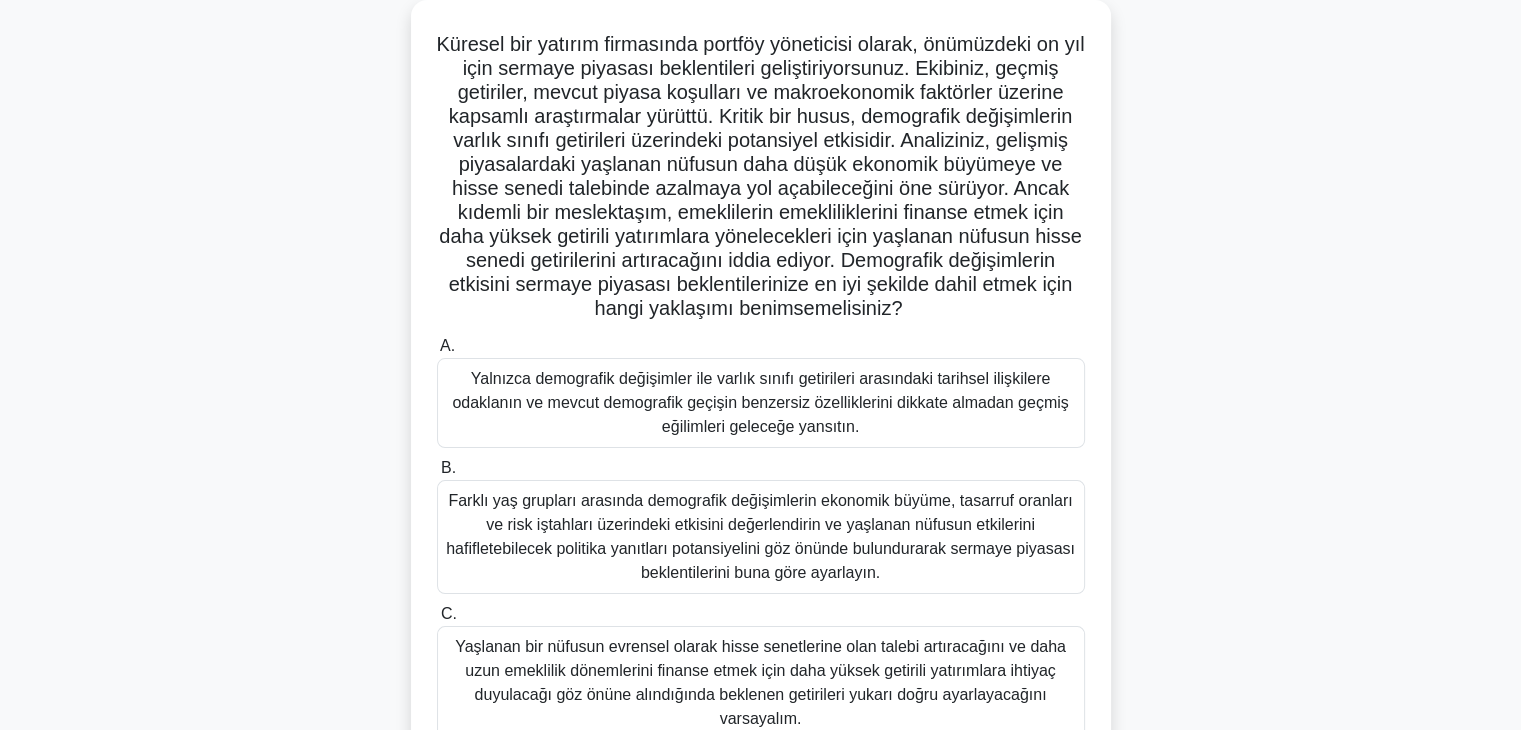 scroll, scrollTop: 120, scrollLeft: 0, axis: vertical 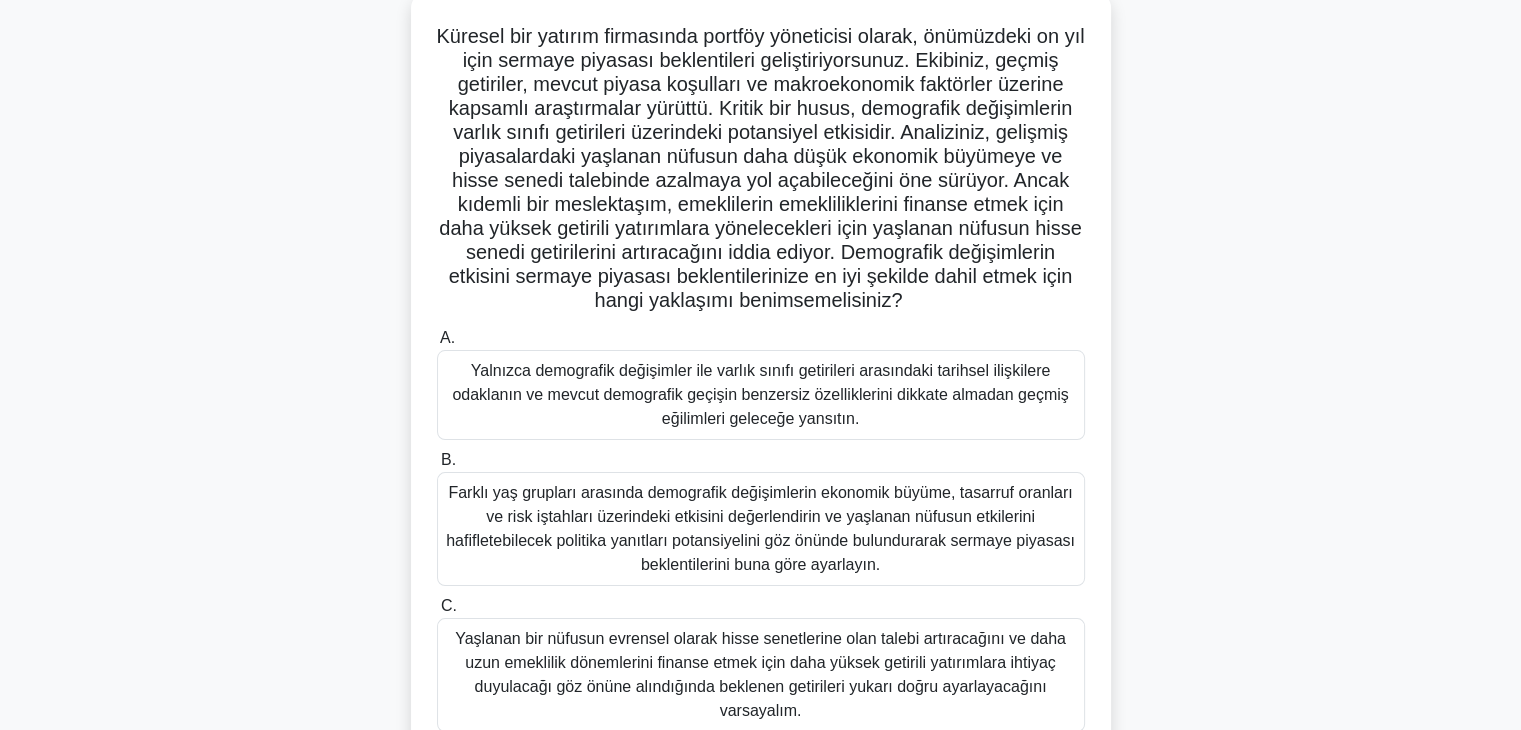 click on "Yalnızca demografik değişimler ile varlık sınıfı getirileri arasındaki tarihsel ilişkilere odaklanın ve mevcut demografik geçişin benzersiz özelliklerini dikkate almadan geçmiş eğilimleri geleceğe yansıtın." at bounding box center [760, 394] 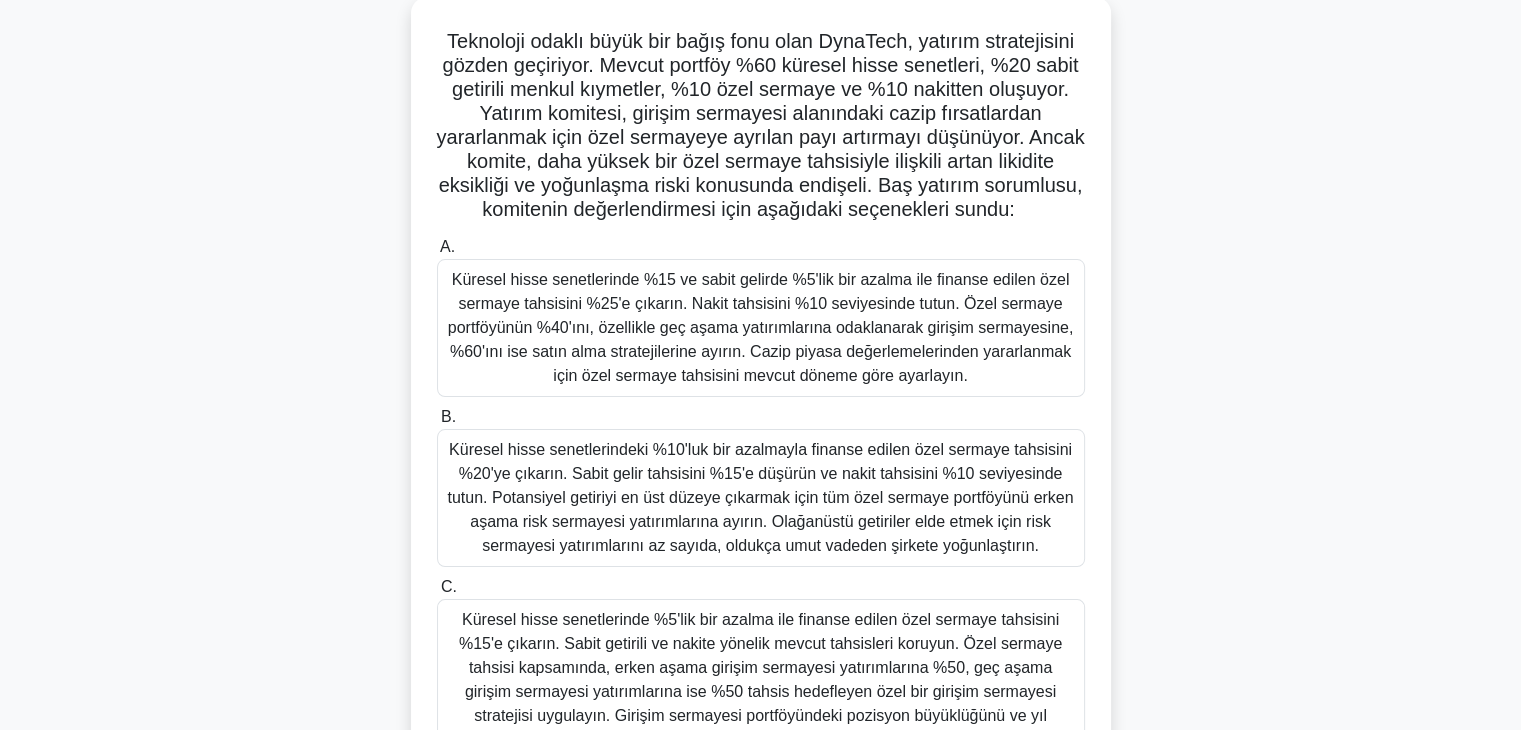 scroll, scrollTop: 0, scrollLeft: 0, axis: both 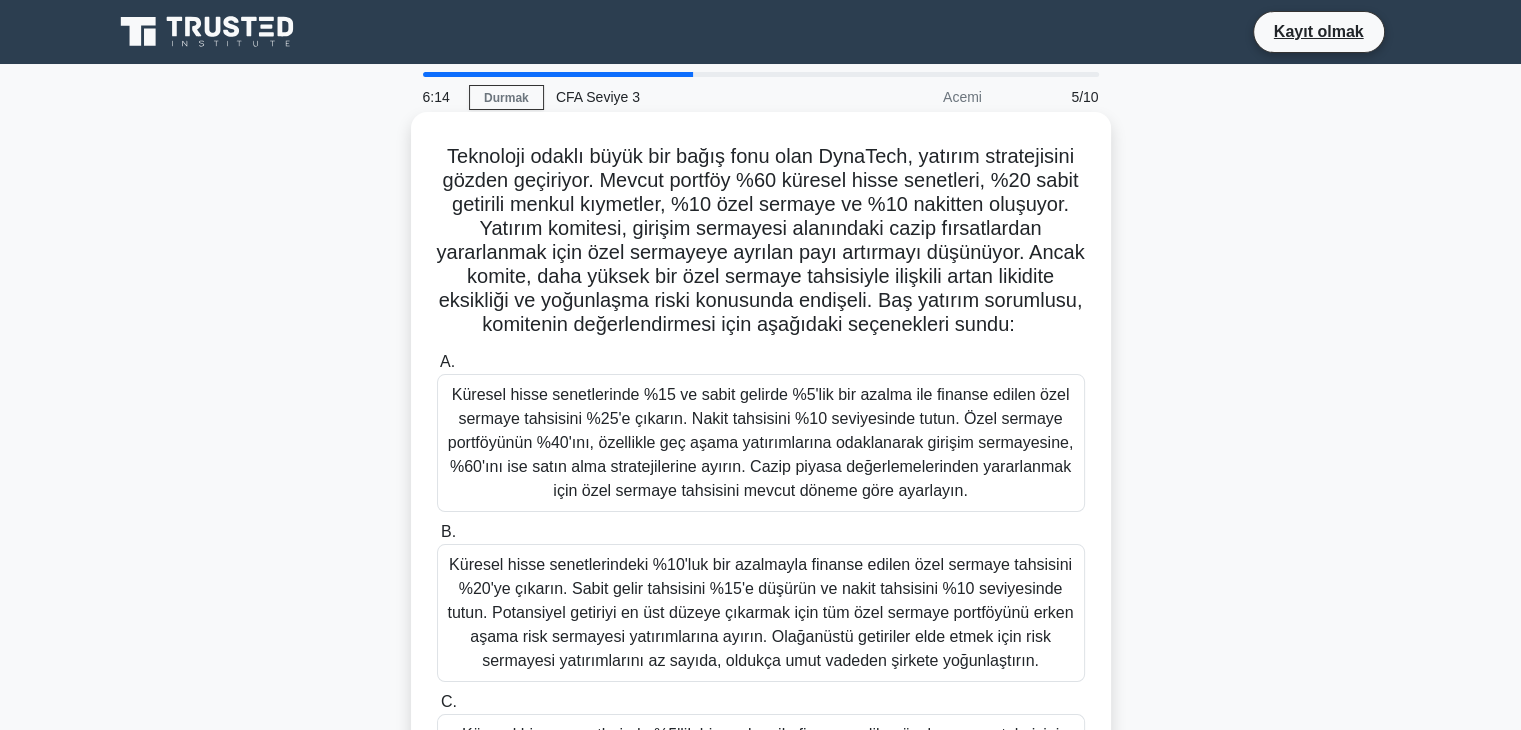 click on "Küresel hisse senetlerinde %15 ve sabit gelirde %5'lik bir azalma ile finanse edilen özel sermaye tahsisini %25'e çıkarın. Nakit tahsisini %10 seviyesinde tutun. Özel sermaye portföyünün %40'ını, özellikle geç aşama yatırımlarına odaklanarak girişim sermayesine, %60'ını ise satın alma stratejilerine ayırın. Cazip piyasa değerlemelerinden yararlanmak için özel sermaye tahsisini mevcut döneme göre ayarlayın." at bounding box center (761, 442) 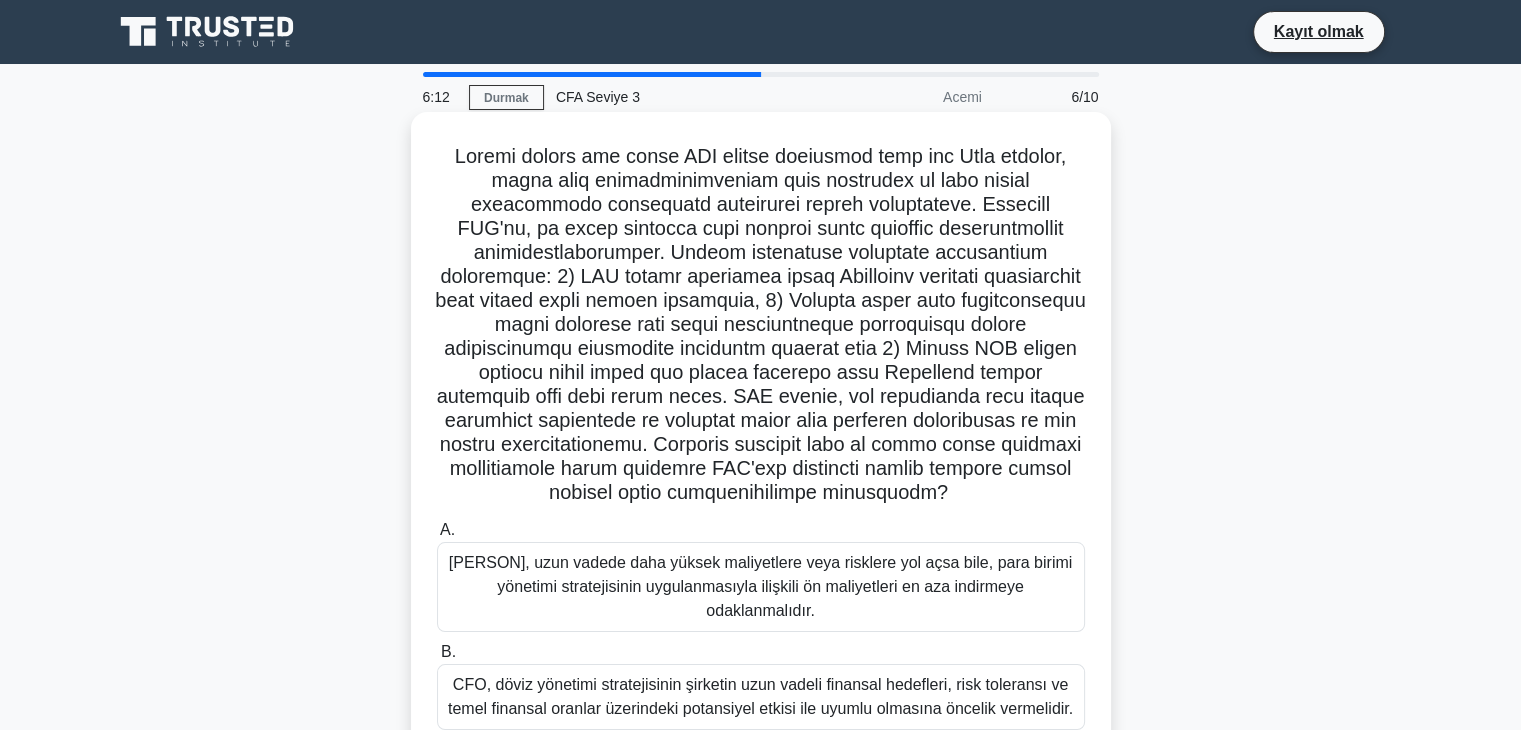 click at bounding box center (760, 324) 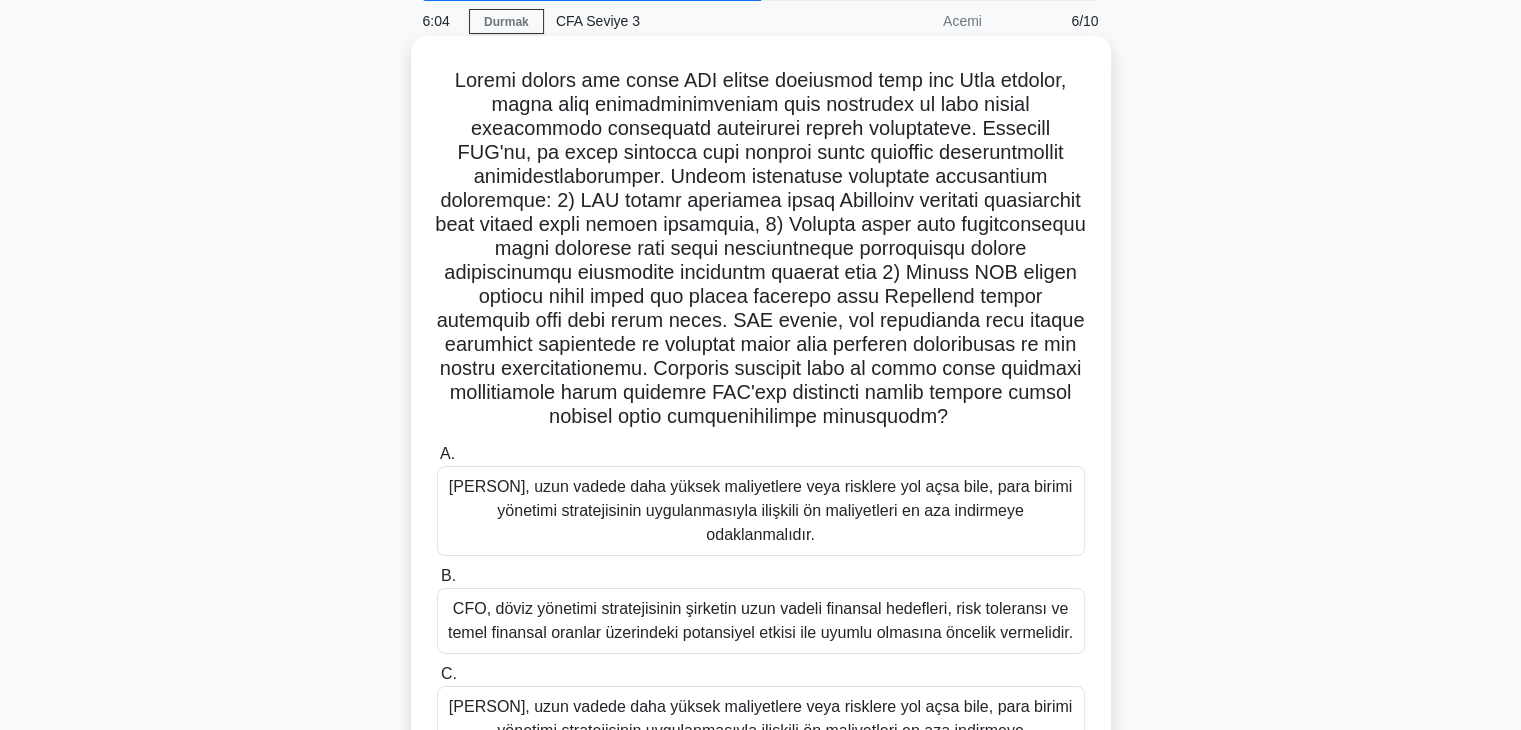 scroll, scrollTop: 80, scrollLeft: 0, axis: vertical 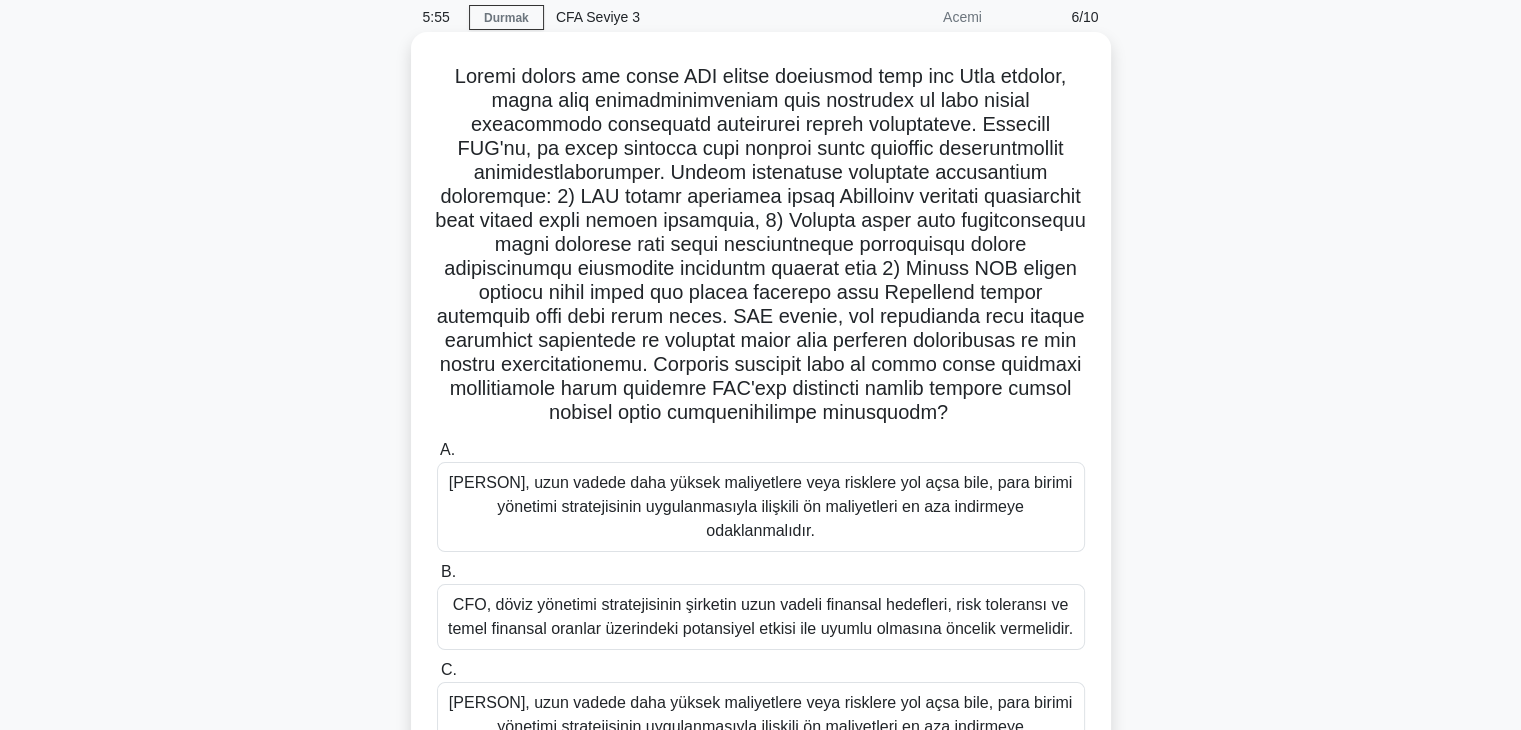 click on "CFO, uzun vadeli etkileri veya şirketin genel risk yönetimi hedefleri ne olursa olsun, kısa vadeli kazançlar için en büyük potansiyeli sunan döviz yönetimi stratejisini seçmelidir." at bounding box center (760, 726) 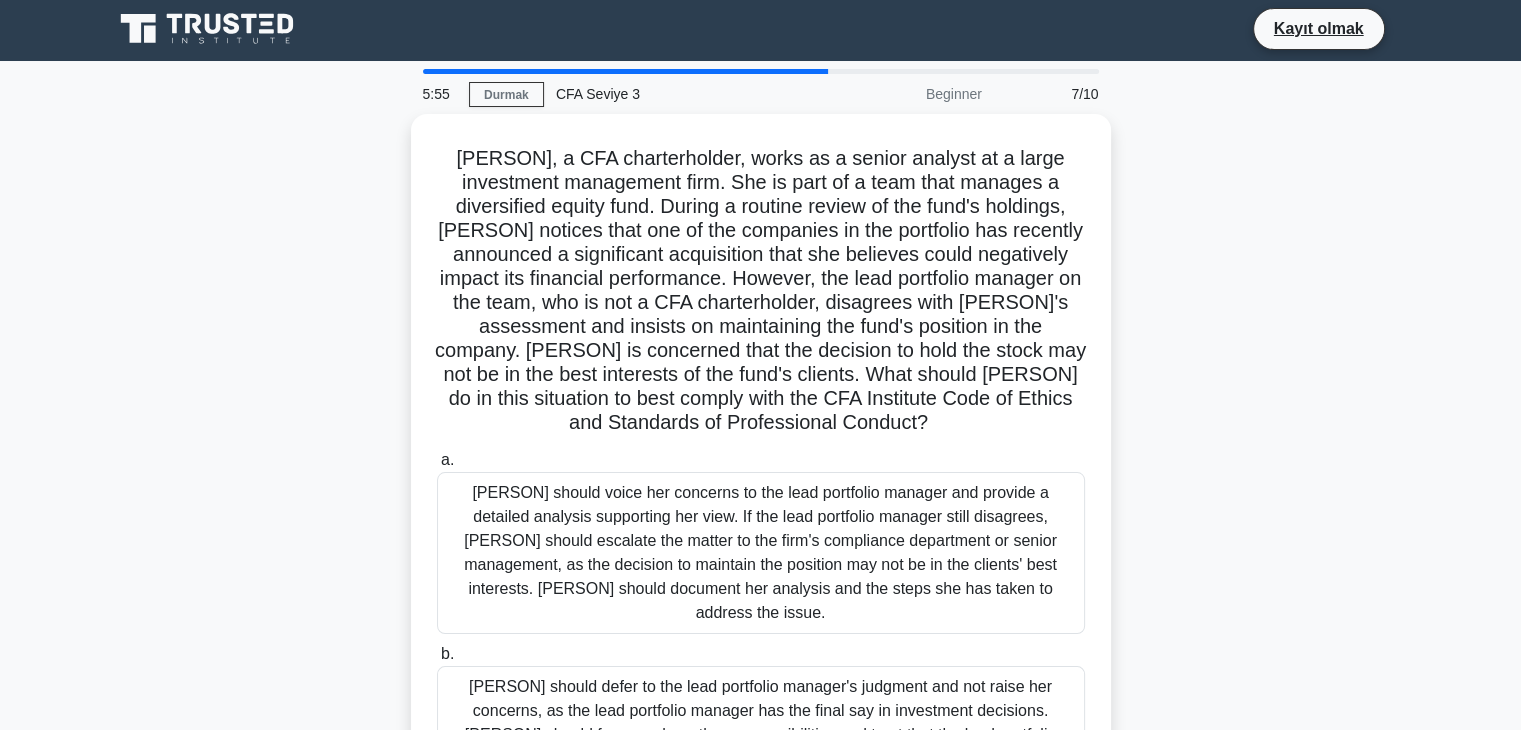scroll, scrollTop: 0, scrollLeft: 0, axis: both 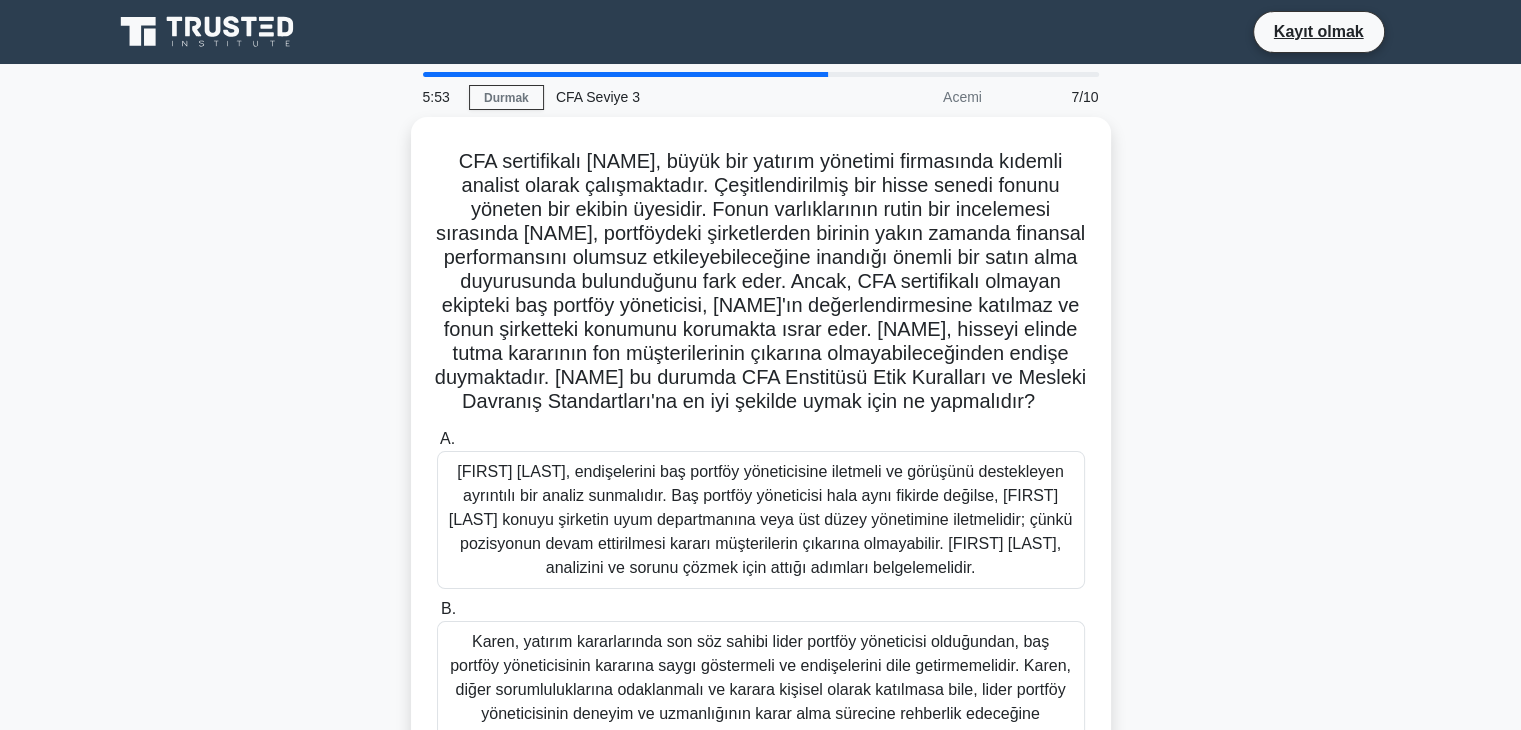 click on "CFA sertifikalı Karen, büyük bir yatırım yönetimi firmasında kıdemli analist olarak çalışmaktadır. Çeşitlendirilmiş bir hisse senedi fonunu yöneten bir ekibin üyesidir. Fonun varlıklarının rutin bir incelemesi sırasında Karen, portföydeki şirketlerden birinin yakın zamanda finansal performansını olumsuz etkileyebileceğine inandığı önemli bir satın alma duyurusunda bulunduğunu fark eder. Ancak, CFA sertifikalı olmayan ekipteki baş portföy yöneticisi, Karen'ın değerlendirmesine katılmaz ve fonun şirketteki konumunu korumakta ısrar eder. Karen, hisseyi elinde tutma kararının fon müşterilerinin çıkarına olmayabileceğinden endişe duymaktadır. Karen bu durumda CFA Enstitüsü Etik Kuralları ve Mesleki Davranış Standartları'na en iyi şekilde uymak için ne yapmalıdır?
A. B." at bounding box center [761, 549] 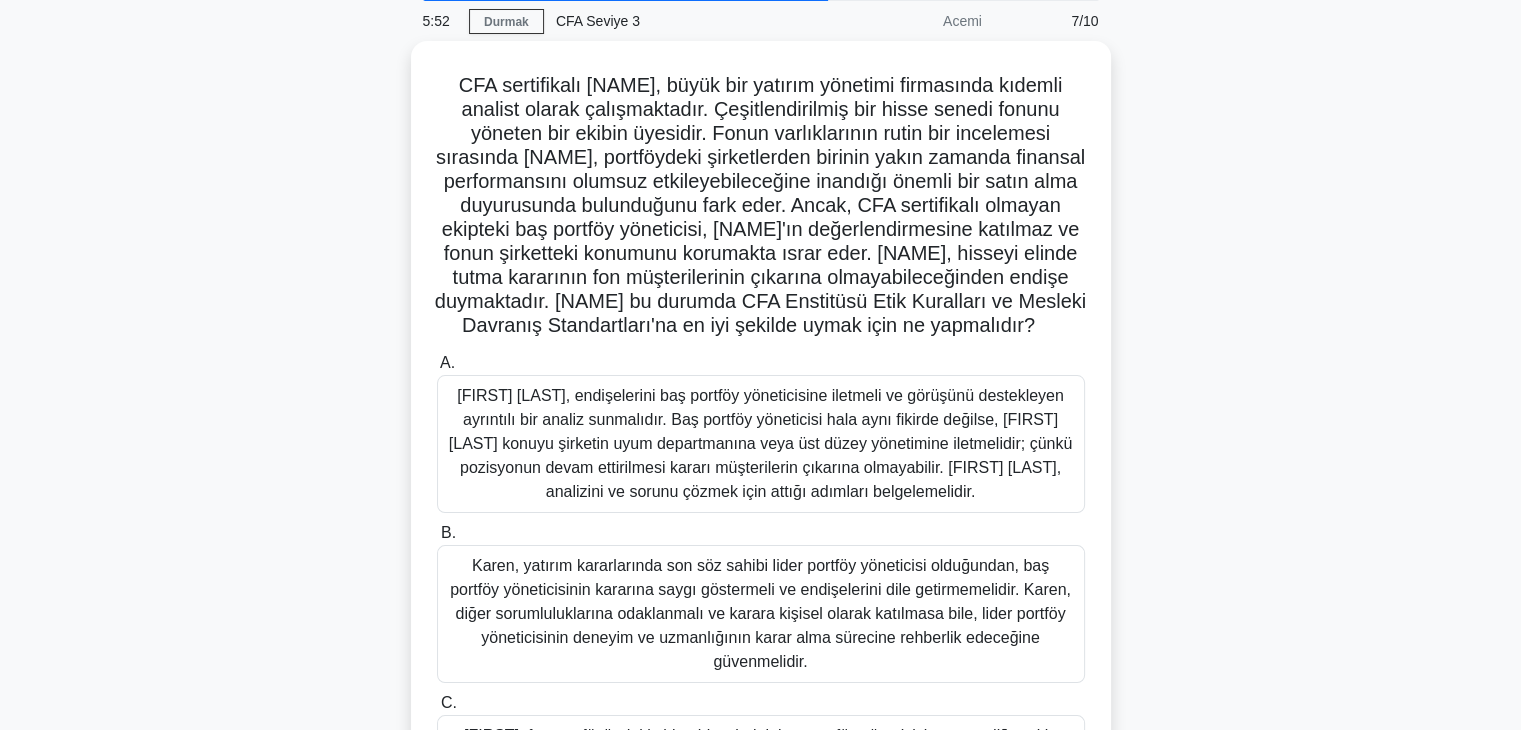 scroll, scrollTop: 80, scrollLeft: 0, axis: vertical 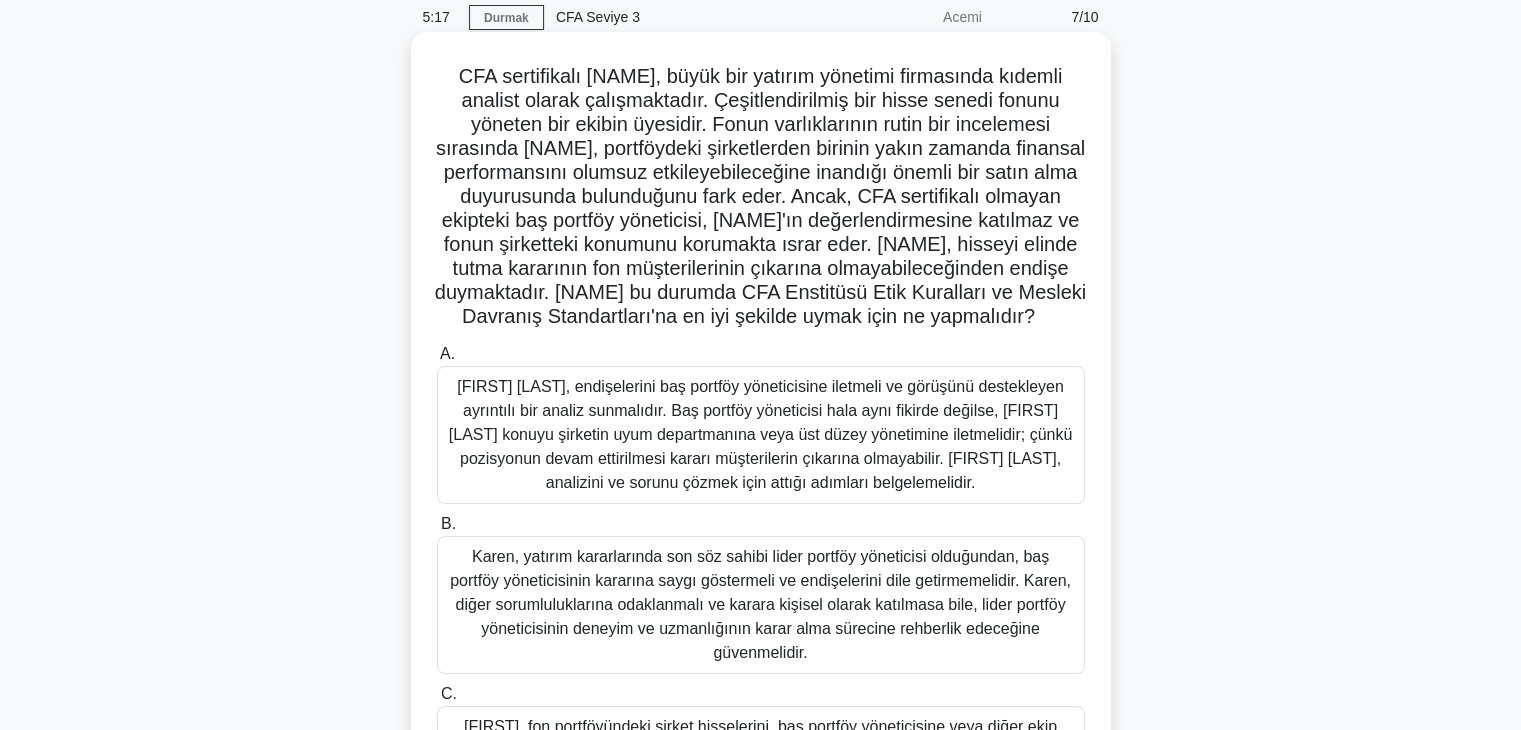 click on "Karen, endişelerini baş portföy yöneticisine iletmeli ve görüşünü destekleyen ayrıntılı bir analiz sunmalıdır. Baş portföy yöneticisi hala aynı fikirde değilse, Karen konuyu şirketin uyum departmanına veya üst düzey yönetimine iletmelidir; çünkü pozisyonun devam ettirilmesi kararı müşterilerin çıkarına olmayabilir. Karen, analizini ve sorunu çözmek için attığı adımları belgelemelidir." at bounding box center (760, 434) 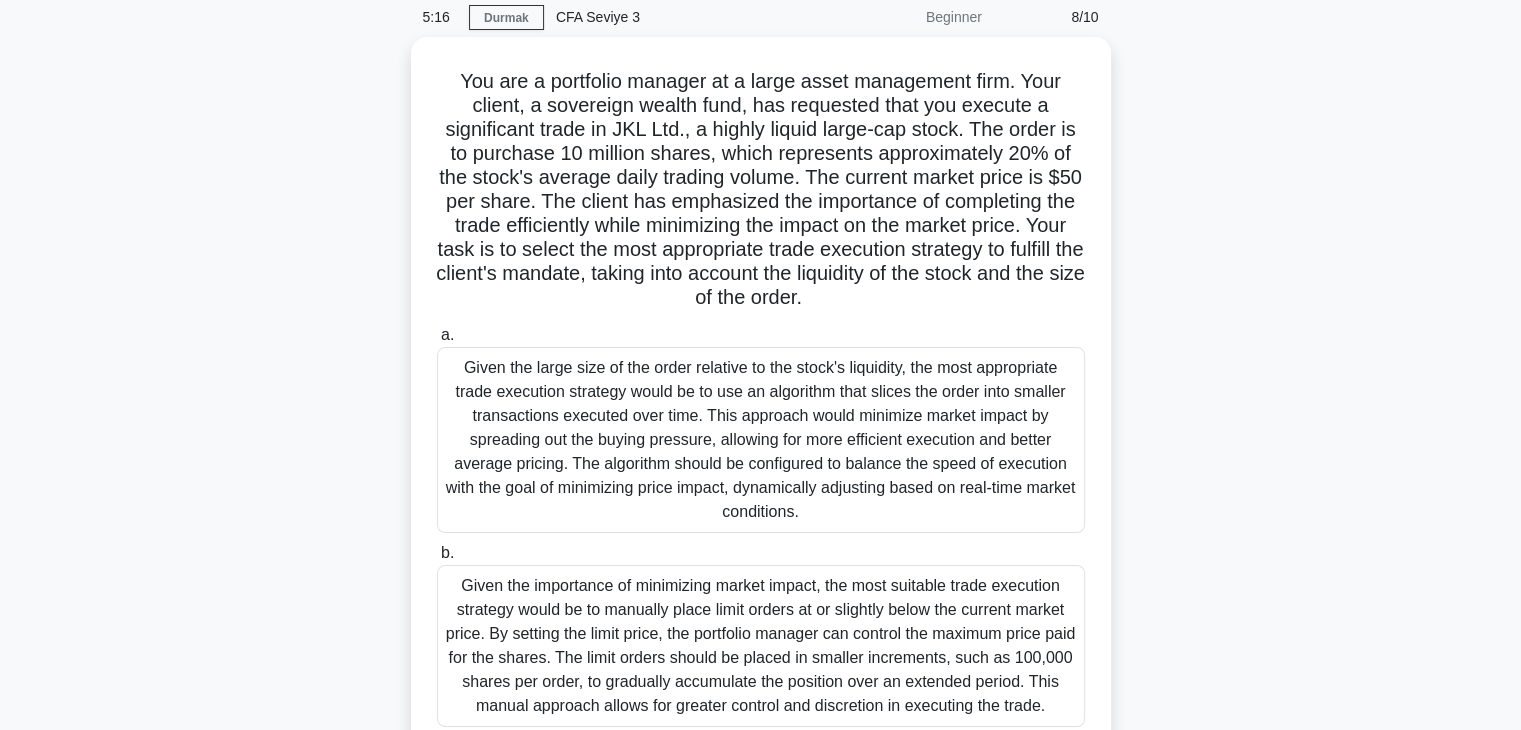 scroll, scrollTop: 0, scrollLeft: 0, axis: both 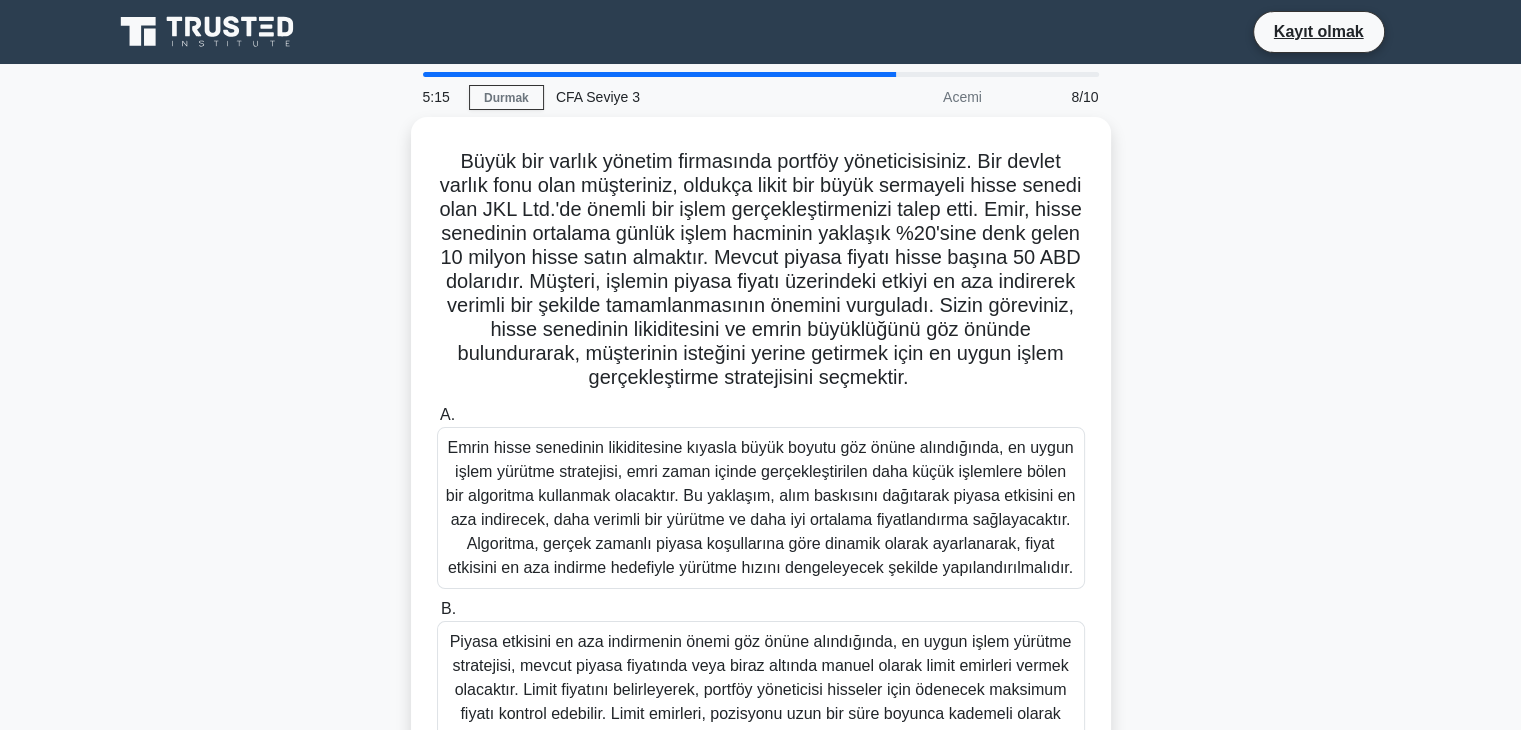 click on "Büyük bir varlık yönetim firmasında portföy yöneticisisiniz. Bir devlet varlık fonu olan müşteriniz, oldukça likit bir büyük sermayeli hisse senedi olan JKL Ltd.'de önemli bir işlem gerçekleştirmenizi talep etti. Emir, hisse senedinin ortalama günlük işlem hacminin yaklaşık %20'sine denk gelen 10 milyon hisse satın almaktır. Mevcut piyasa fiyatı hisse başına 50 ABD dolarıdır. Müşteri, işlemin piyasa fiyatı üzerindeki etkiyi en aza indirerek verimli bir şekilde tamamlanmasının önemini vurguladı. Sizin göreviniz, hisse senedinin likiditesini ve emrin büyüklüğünü göz önünde bulundurarak, müşterinin isteğini yerine getirmek için en uygun işlem gerçekleştirme stratejisini seçmektir.
.spinner_0XTQ{transform-origin:center;animation:spinner_y6GP .75s linear infinite}@keyframes spinner_y6GP{100%{transform:rotate(360deg)}}
A. B. C." at bounding box center (761, 573) 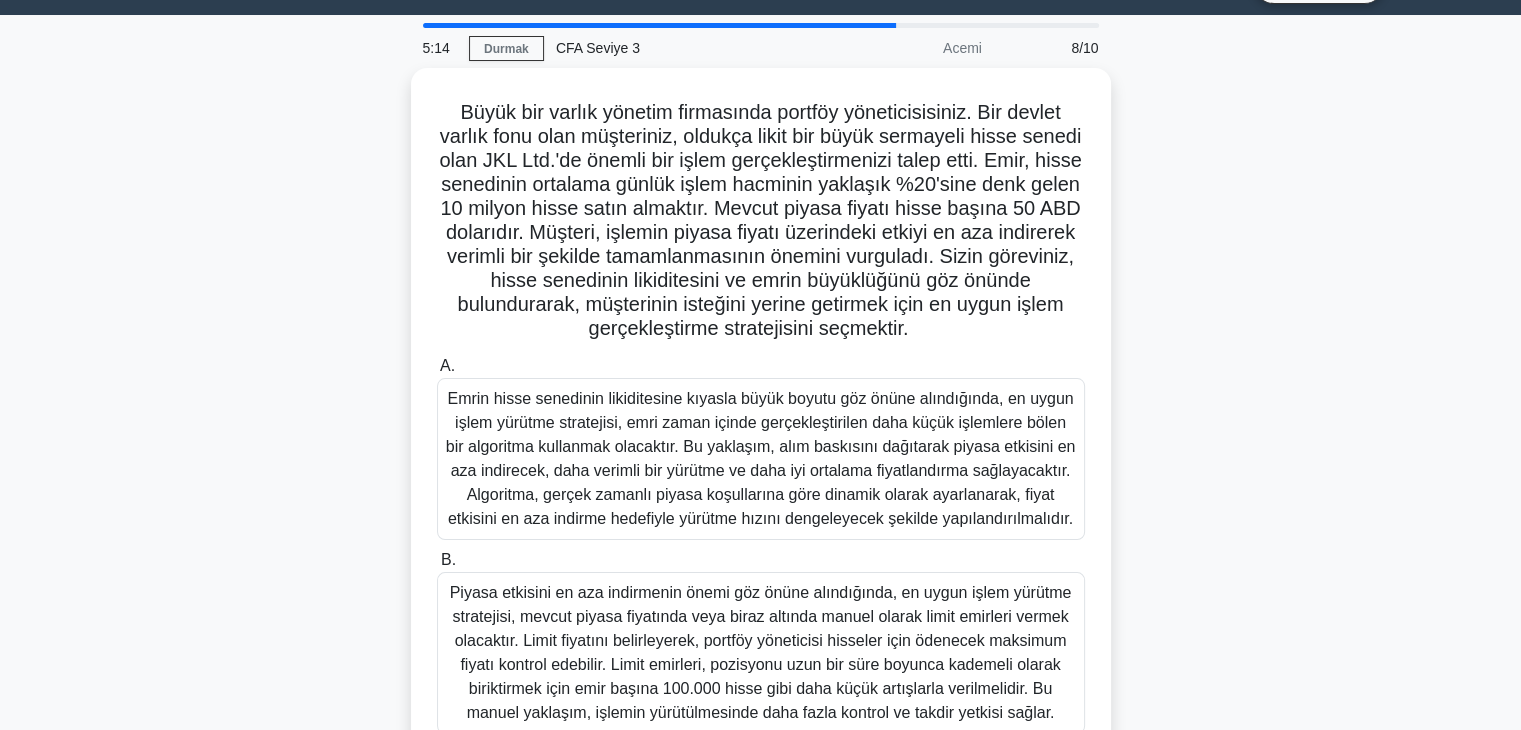 scroll, scrollTop: 80, scrollLeft: 0, axis: vertical 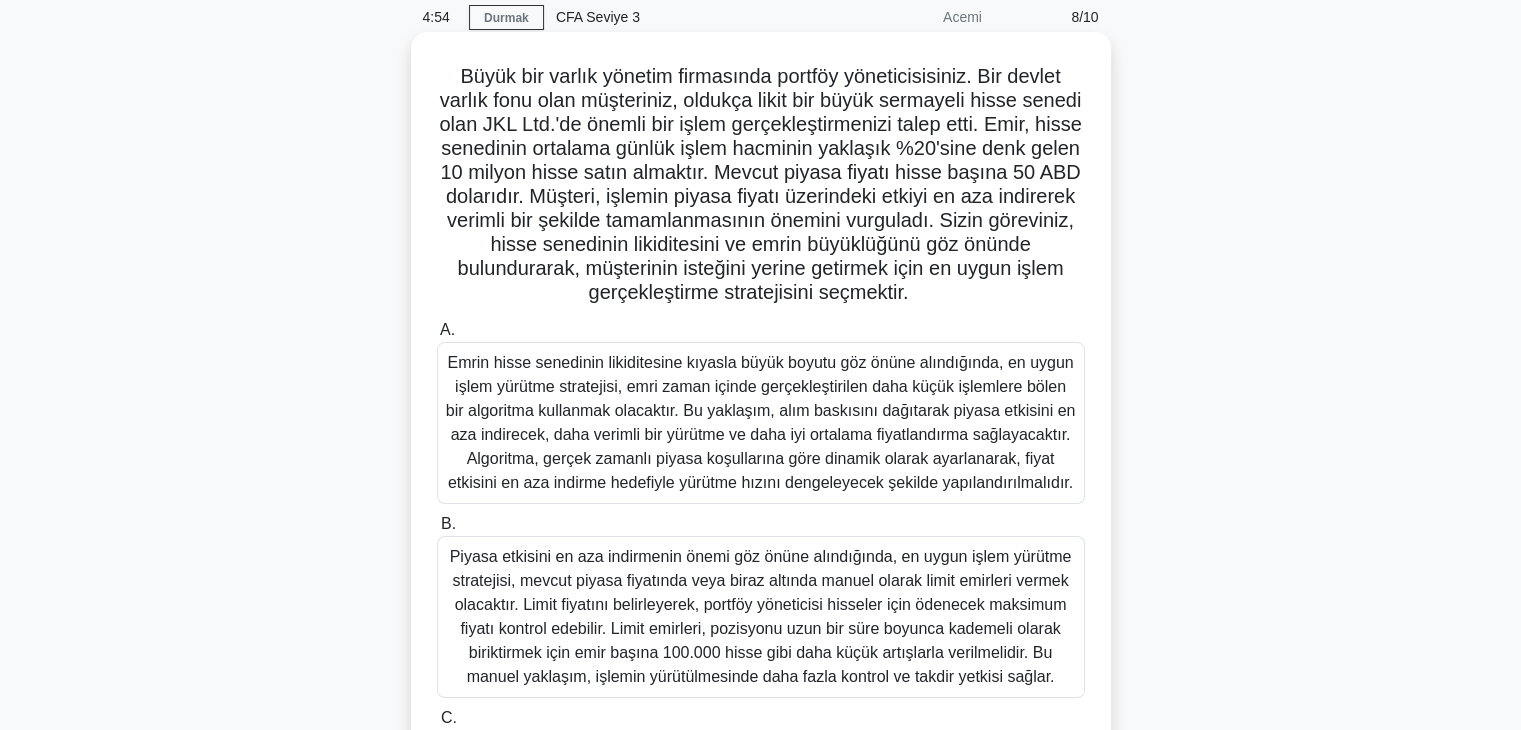 click on "Emrin hisse senedinin likiditesine kıyasla büyük boyutu göz önüne alındığında, en uygun işlem yürütme stratejisi, emri zaman içinde gerçekleştirilen daha küçük işlemlere bölen bir algoritma kullanmak olacaktır. Bu yaklaşım, alım baskısını dağıtarak piyasa etkisini en aza indirecek, daha verimli bir yürütme ve daha iyi ortalama fiyatlandırma sağlayacaktır. Algoritma, gerçek zamanlı piyasa koşullarına göre dinamik olarak ayarlanarak, fiyat etkisini en aza indirme hedefiyle yürütme hızını dengeleyecek şekilde yapılandırılmalıdır." at bounding box center [761, 422] 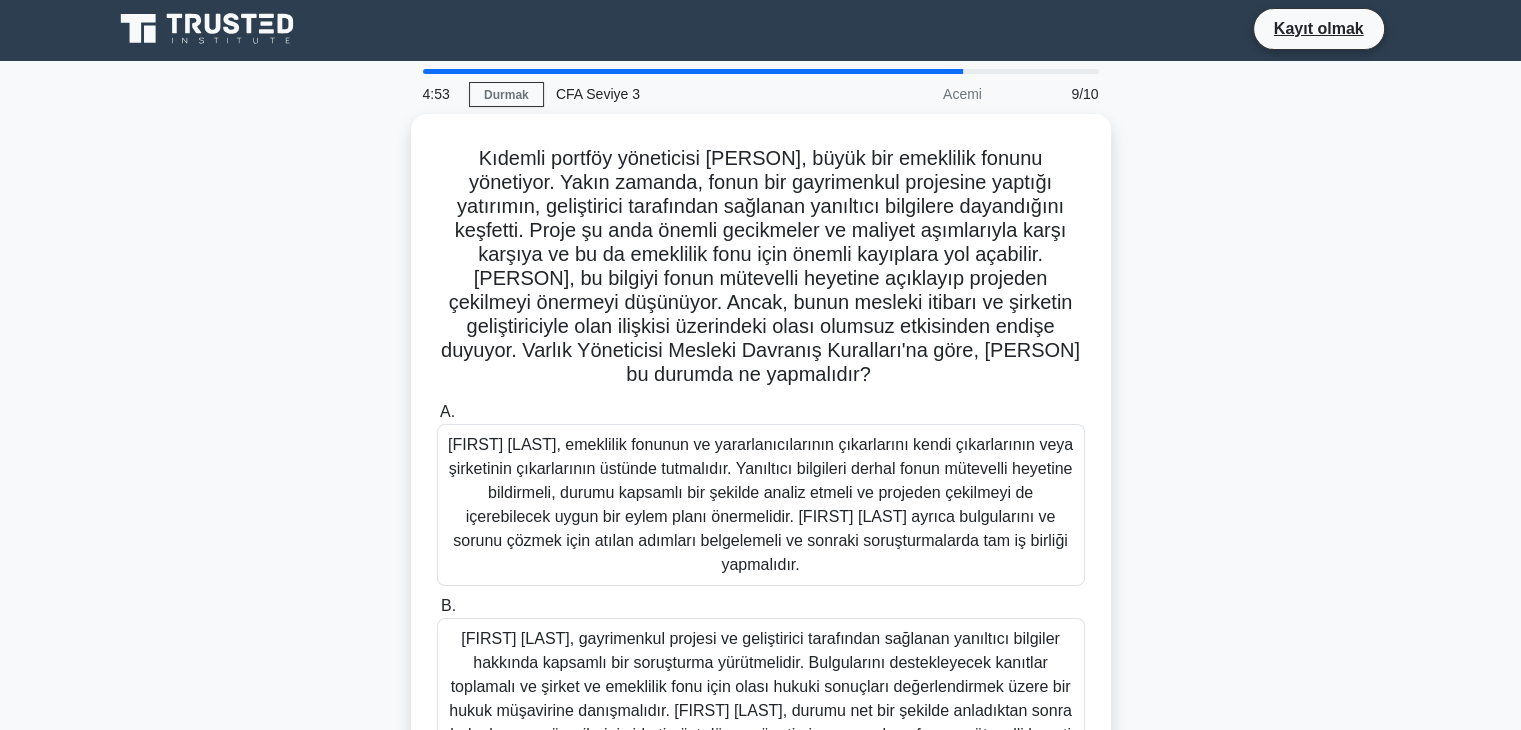 scroll, scrollTop: 0, scrollLeft: 0, axis: both 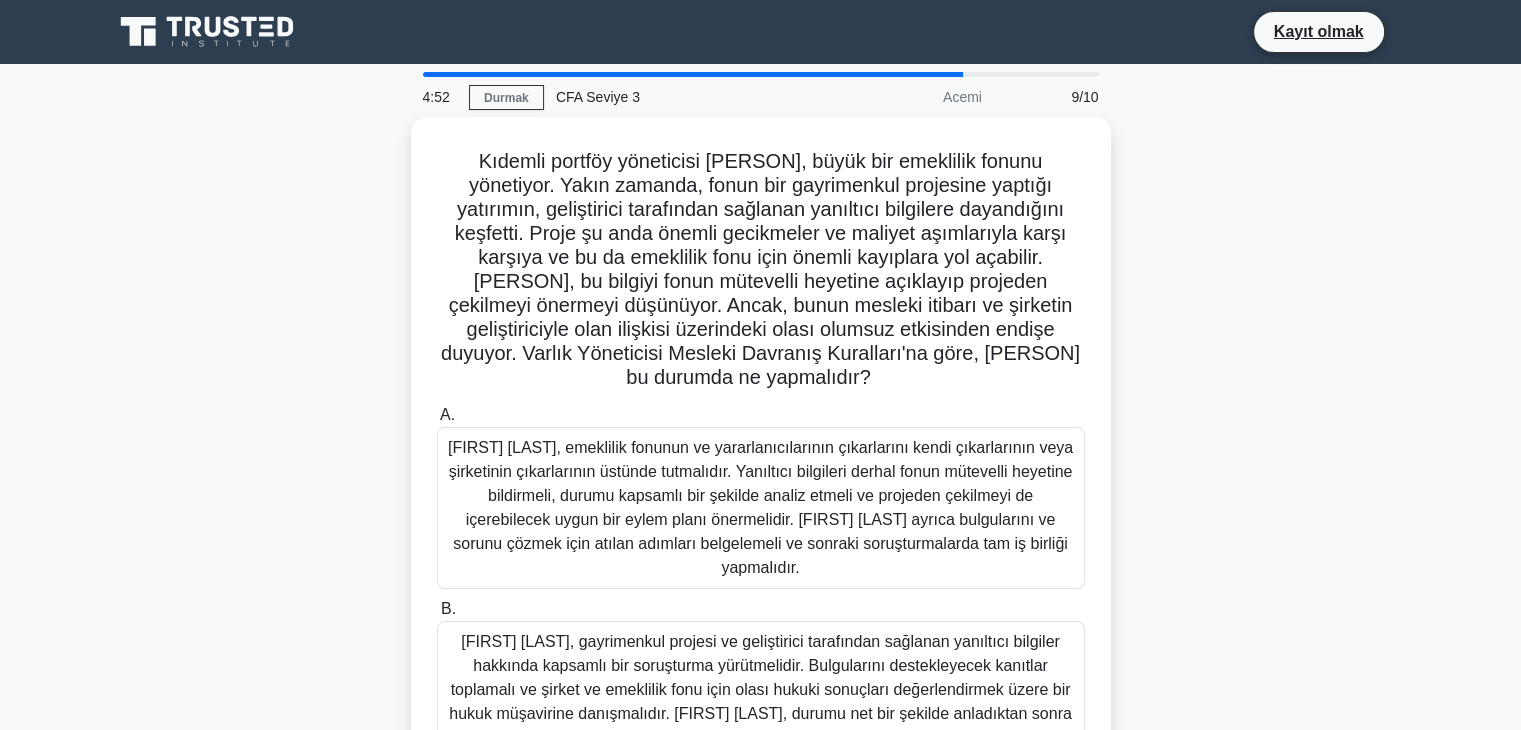 click on "Kıdemli portföy yöneticisi Jennifer, büyük bir emeklilik fonunu yönetiyor. Yakın zamanda, fonun bir gayrimenkul projesine yaptığı yatırımın, geliştirici tarafından sağlanan yanıltıcı bilgilere dayandığını keşfetti. Proje şu anda önemli gecikmeler ve maliyet aşımlarıyla karşı karşıya ve bu da emeklilik fonu için önemli kayıplara yol açabilir. Jennifer, bu bilgiyi fonun mütevelli heyetine açıklayıp projeden çekilmeyi önermeyi düşünüyor. Ancak, bunun mesleki itibarı ve şirketin geliştiriciyle olan ilişkisi üzerindeki olası olumsuz etkisinden endişe duyuyor. Varlık Yöneticisi Mesleki Davranış Kuralları'na göre, Jennifer bu durumda ne yapmalıdır?
.spinner_0XTQ{transform-origin:center;animation:spinner_y6GP .75s linear infinite}@keyframes spinner_y6GP{100%{transform:rotate(360deg)}}
A. B." at bounding box center [761, 561] 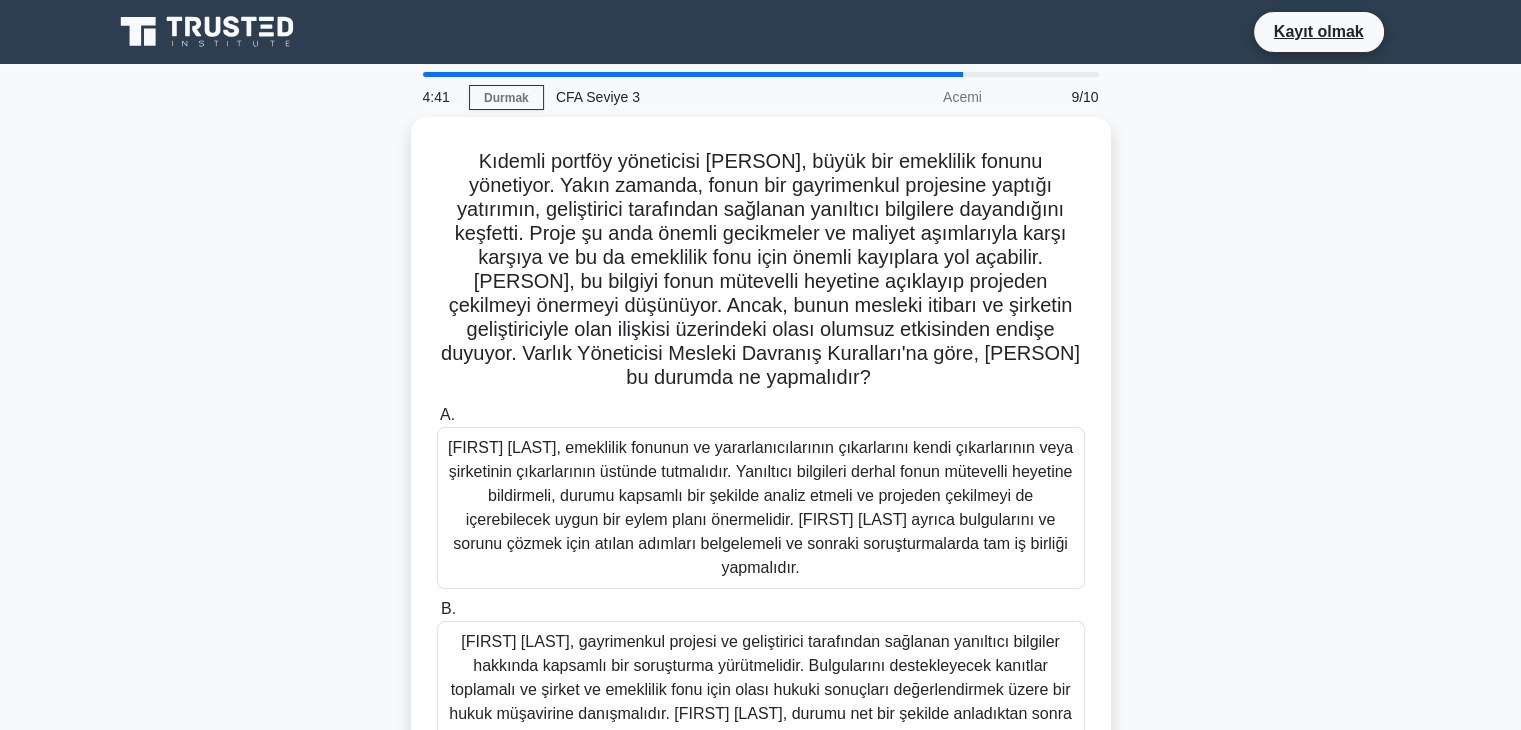 click on "Kıdemli portföy yöneticisi Jennifer, büyük bir emeklilik fonunu yönetiyor. Yakın zamanda, fonun bir gayrimenkul projesine yaptığı yatırımın, geliştirici tarafından sağlanan yanıltıcı bilgilere dayandığını keşfetti. Proje şu anda önemli gecikmeler ve maliyet aşımlarıyla karşı karşıya ve bu da emeklilik fonu için önemli kayıplara yol açabilir. Jennifer, bu bilgiyi fonun mütevelli heyetine açıklayıp projeden çekilmeyi önermeyi düşünüyor. Ancak, bunun mesleki itibarı ve şirketin geliştiriciyle olan ilişkisi üzerindeki olası olumsuz etkisinden endişe duyuyor. Varlık Yöneticisi Mesleki Davranış Kuralları'na göre, Jennifer bu durumda ne yapmalıdır?
.spinner_0XTQ{transform-origin:center;animation:spinner_y6GP .75s linear infinite}@keyframes spinner_y6GP{100%{transform:rotate(360deg)}}
A. B." at bounding box center [761, 561] 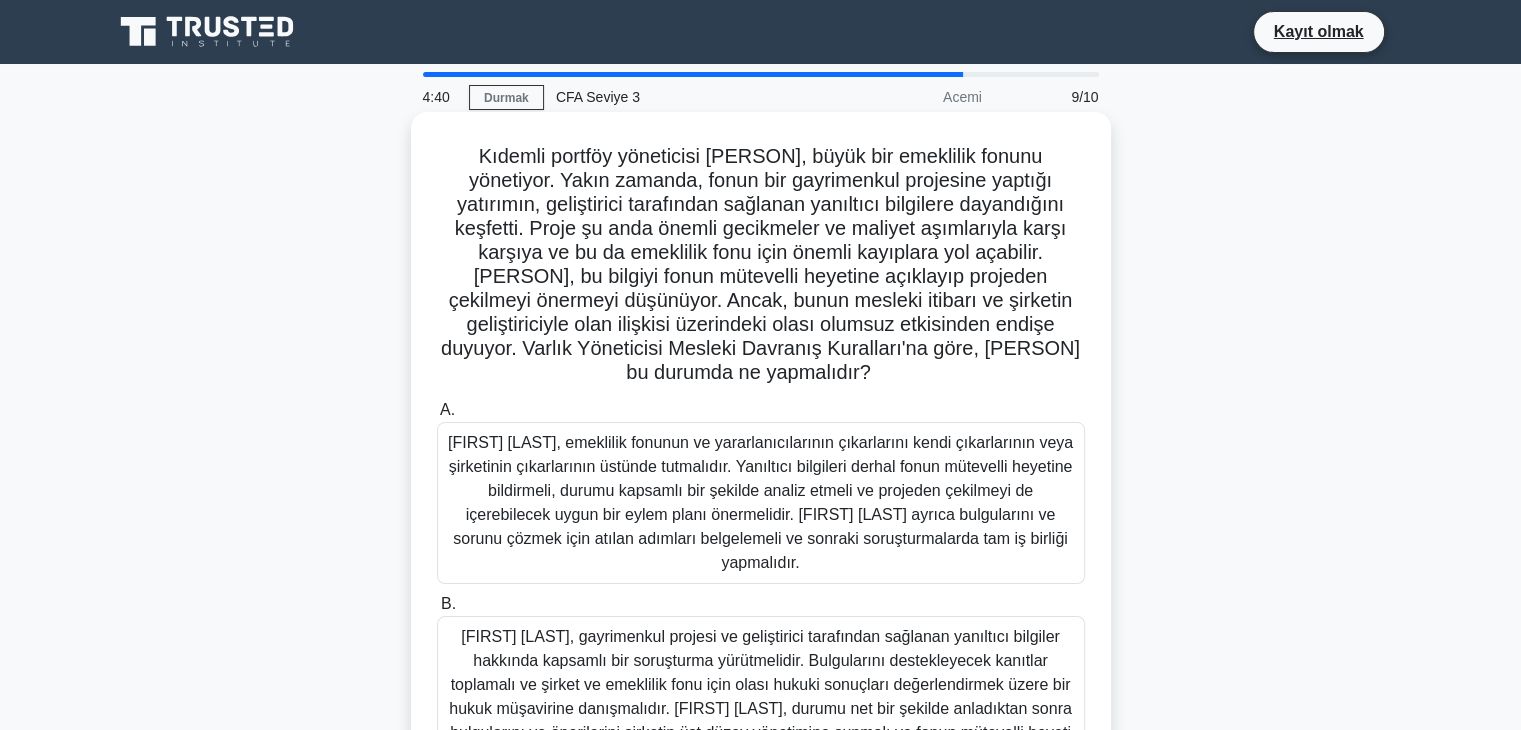 click on "Jennifer, gayrimenkul projesi ve geliştirici tarafından sağlanan yanıltıcı bilgiler hakkında kapsamlı bir soruşturma yürütmelidir. Bulgularını destekleyecek kanıtlar toplamalı ve şirket ve emeklilik fonu için olası hukuki sonuçları değerlendirmek üzere bir hukuk müşavirine danışmalıdır. Jennifer, durumu net bir şekilde anladıktan sonra bulgularını ve önerilerini şirketin üst düzey yönetimine sunmalı ve fonun mütevelli heyeti ile konuyu ele almak için bir strateji geliştirmek üzere onlarla birlikte çalışmalıdır." at bounding box center [760, 696] 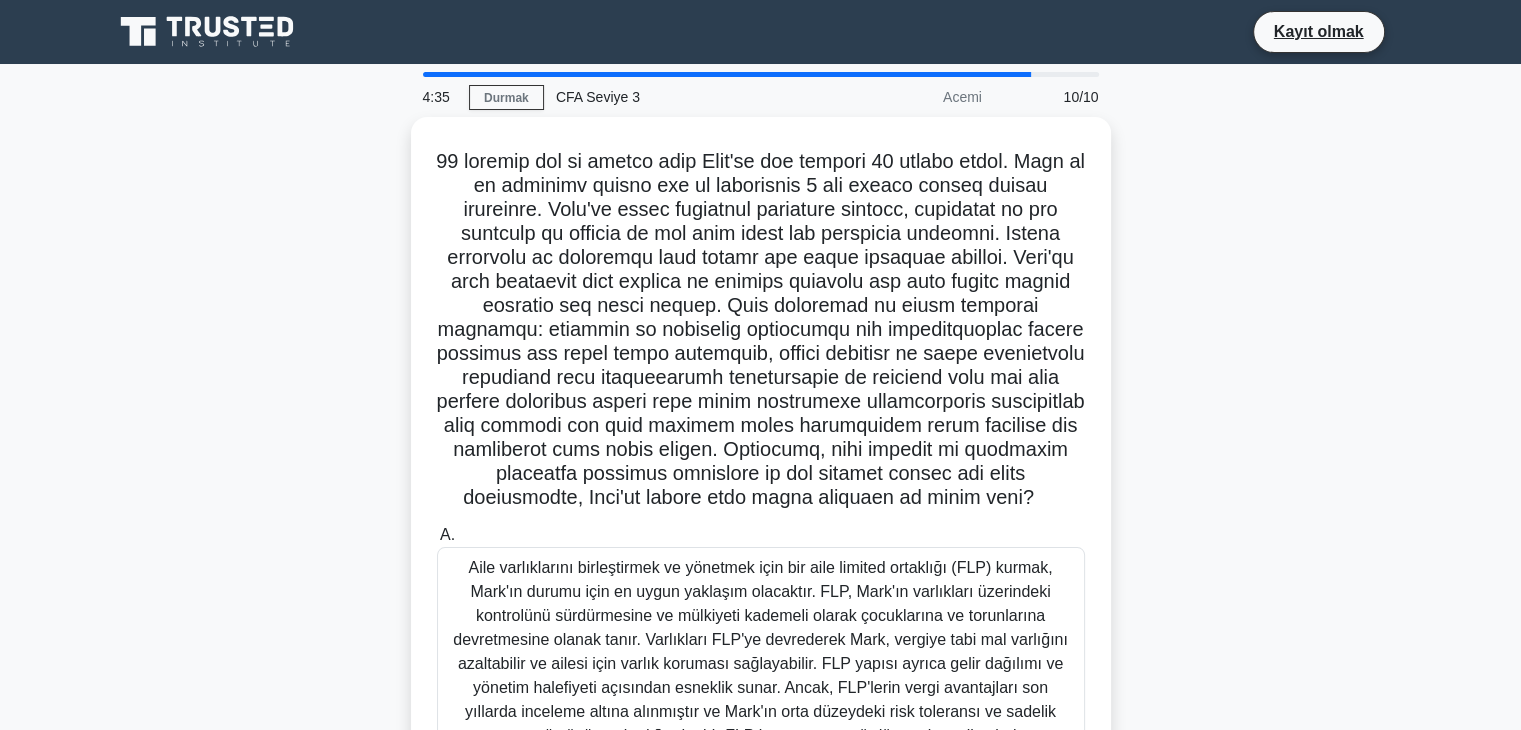 click on ".spinner_0XTQ{transform-origin:center;animation:spinner_y6GP .75s linear infinite}@keyframes spinner_y6GP{100%{transform:rotate(360deg)}}
A.
B.
C." at bounding box center [761, 765] 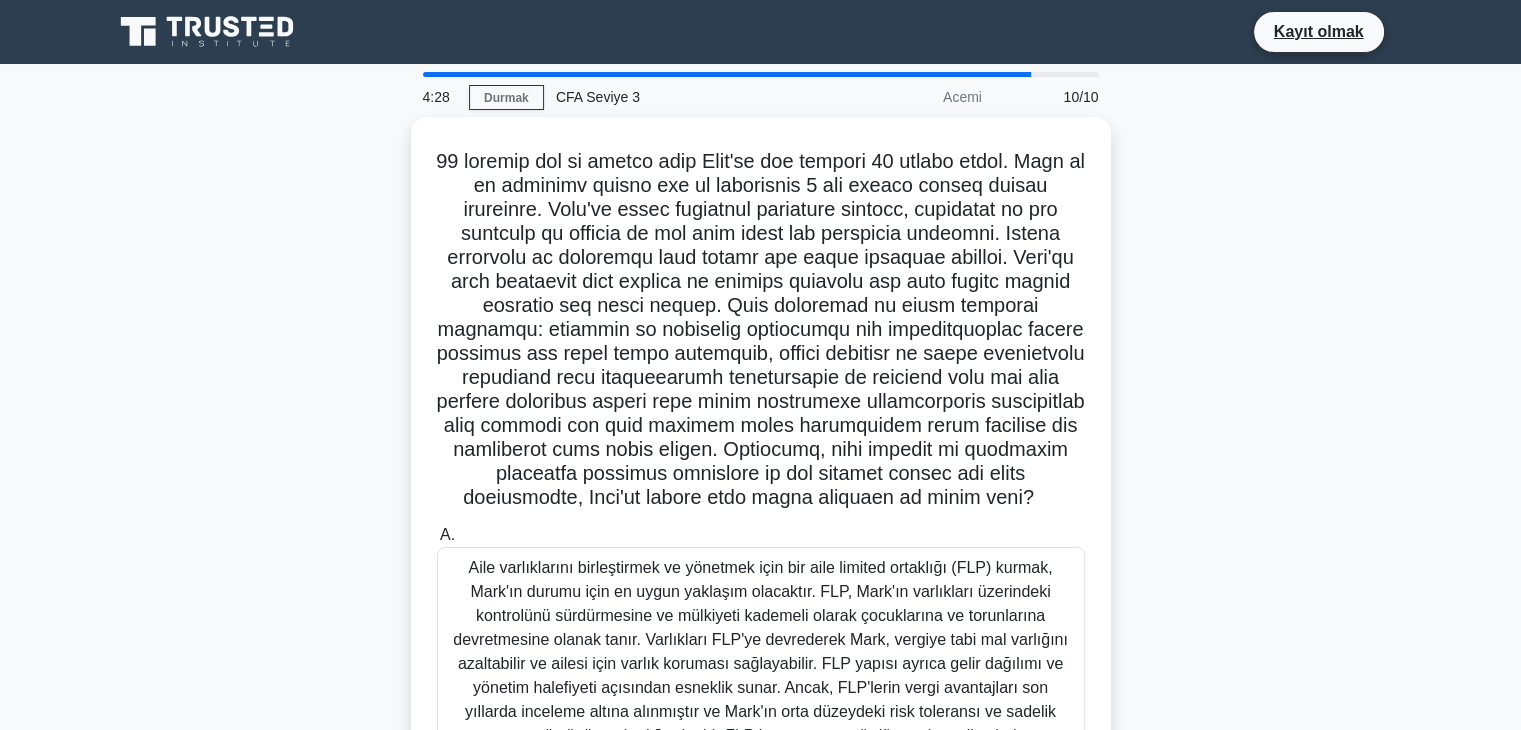 click on ".spinner_0XTQ{transform-origin:center;animation:spinner_y6GP .75s linear infinite}@keyframes spinner_y6GP{100%{transform:rotate(360deg)}}
A.
B.
C." at bounding box center (761, 765) 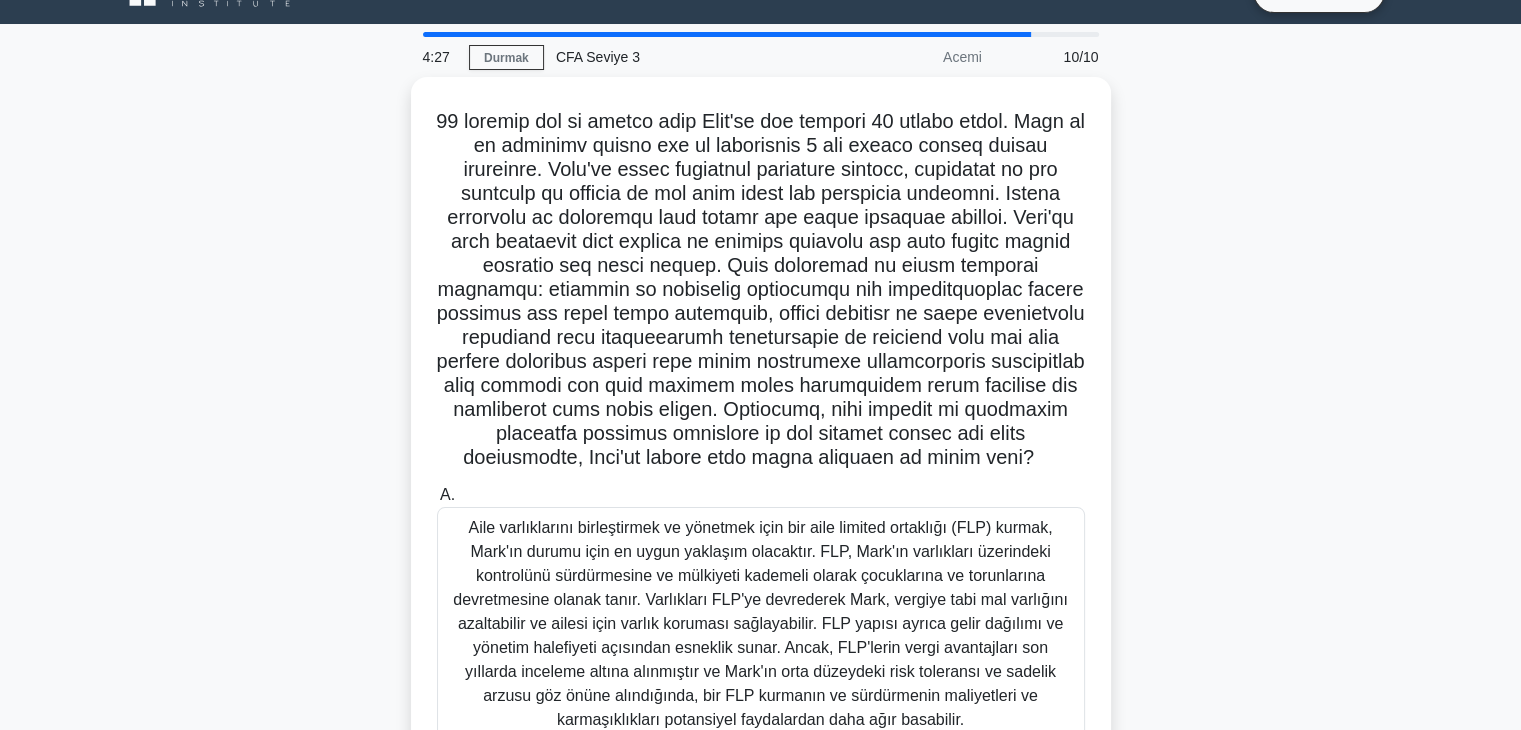 scroll, scrollTop: 80, scrollLeft: 0, axis: vertical 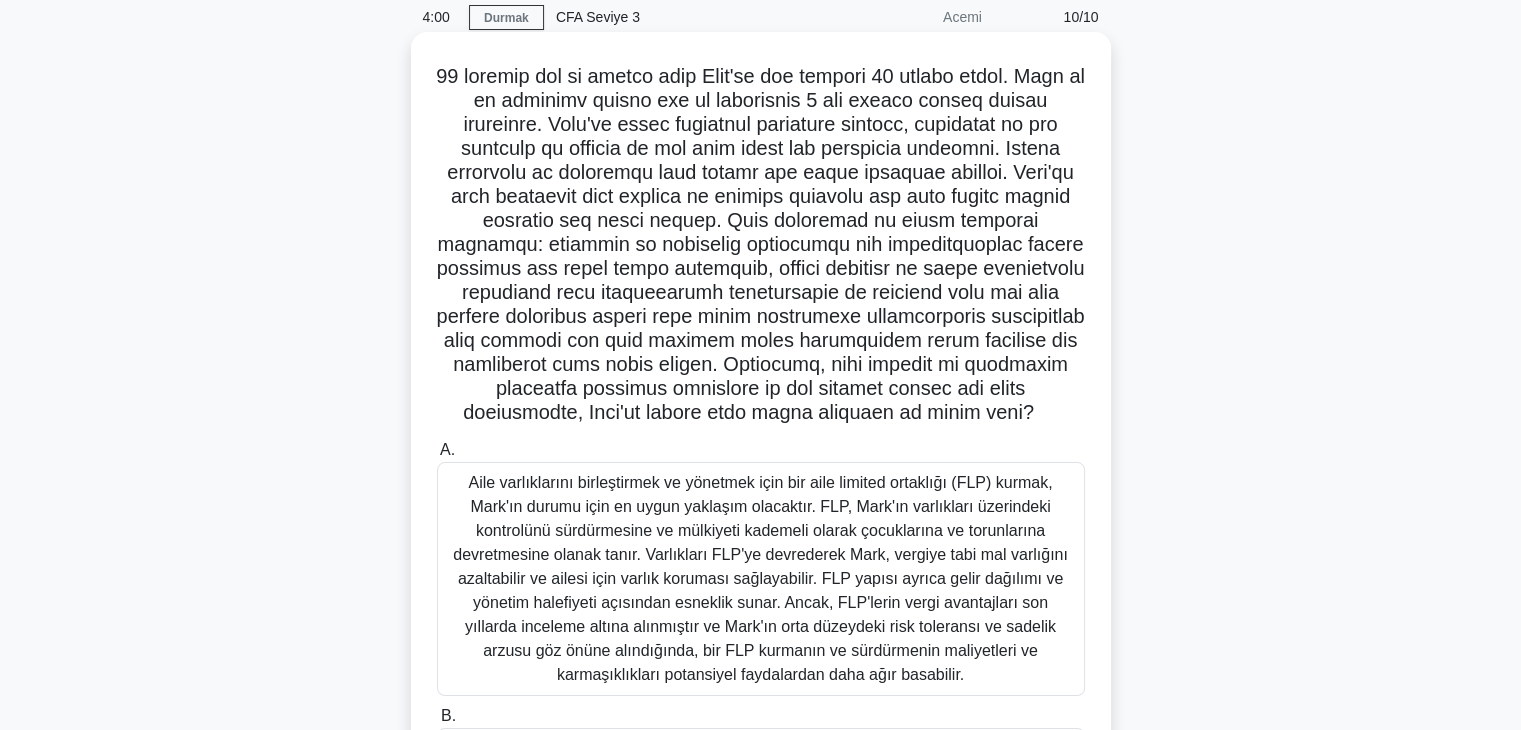 click on "Aile varlıklarını birleştirmek ve yönetmek için bir aile limited ortaklığı (FLP) kurmak, Mark'ın durumu için en uygun yaklaşım olacaktır. FLP, Mark'ın varlıkları üzerindeki kontrolünü sürdürmesine ve mülkiyeti kademeli olarak çocuklarına ve torunlarına devretmesine olanak tanır. Varlıkları FLP'ye devrederek Mark, vergiye tabi mal varlığını azaltabilir ve ailesi için varlık koruması sağlayabilir. FLP yapısı ayrıca gelir dağılımı ve yönetim halefiyeti açısından esneklik sunar. Ancak, FLP'lerin vergi avantajları son yıllarda inceleme altına alınmıştır ve Mark'ın orta düzeydeki risk toleransı ve sadelik arzusu göz önüne alındığında, bir FLP kurmanın ve sürdürmenin maliyetleri ve karmaşıklıkları potansiyel faydalardan daha ağır basabilir." at bounding box center [760, 578] 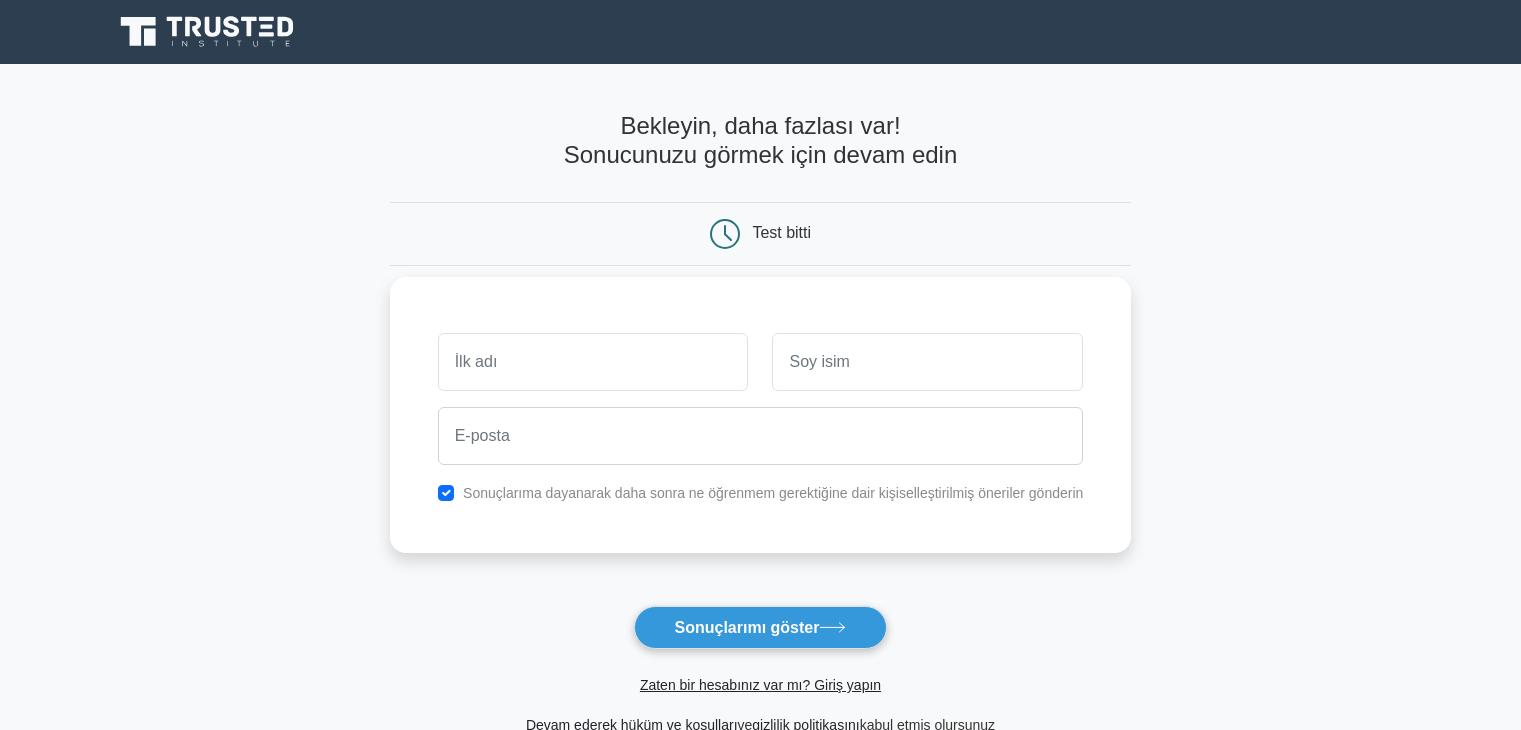 scroll, scrollTop: 0, scrollLeft: 0, axis: both 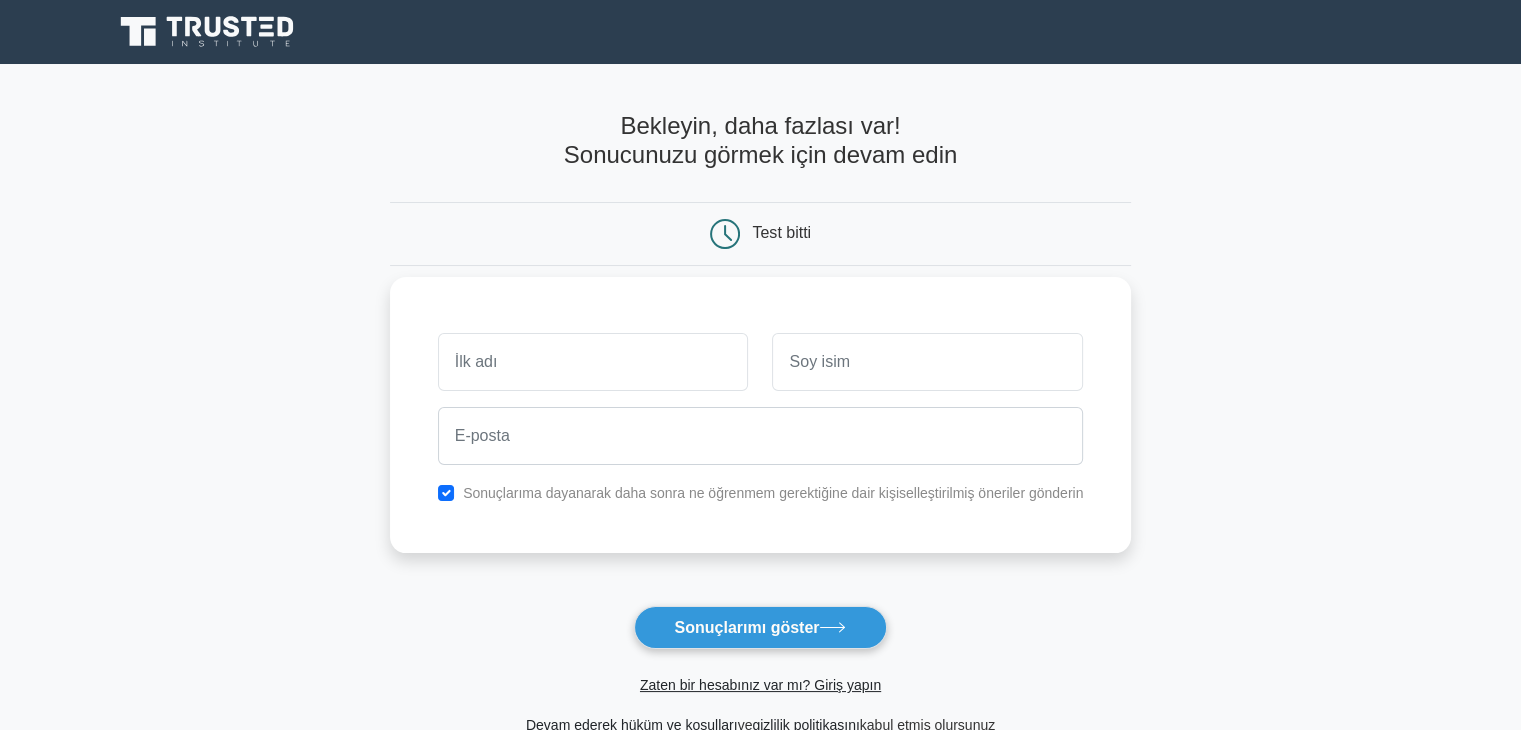 click at bounding box center [593, 362] 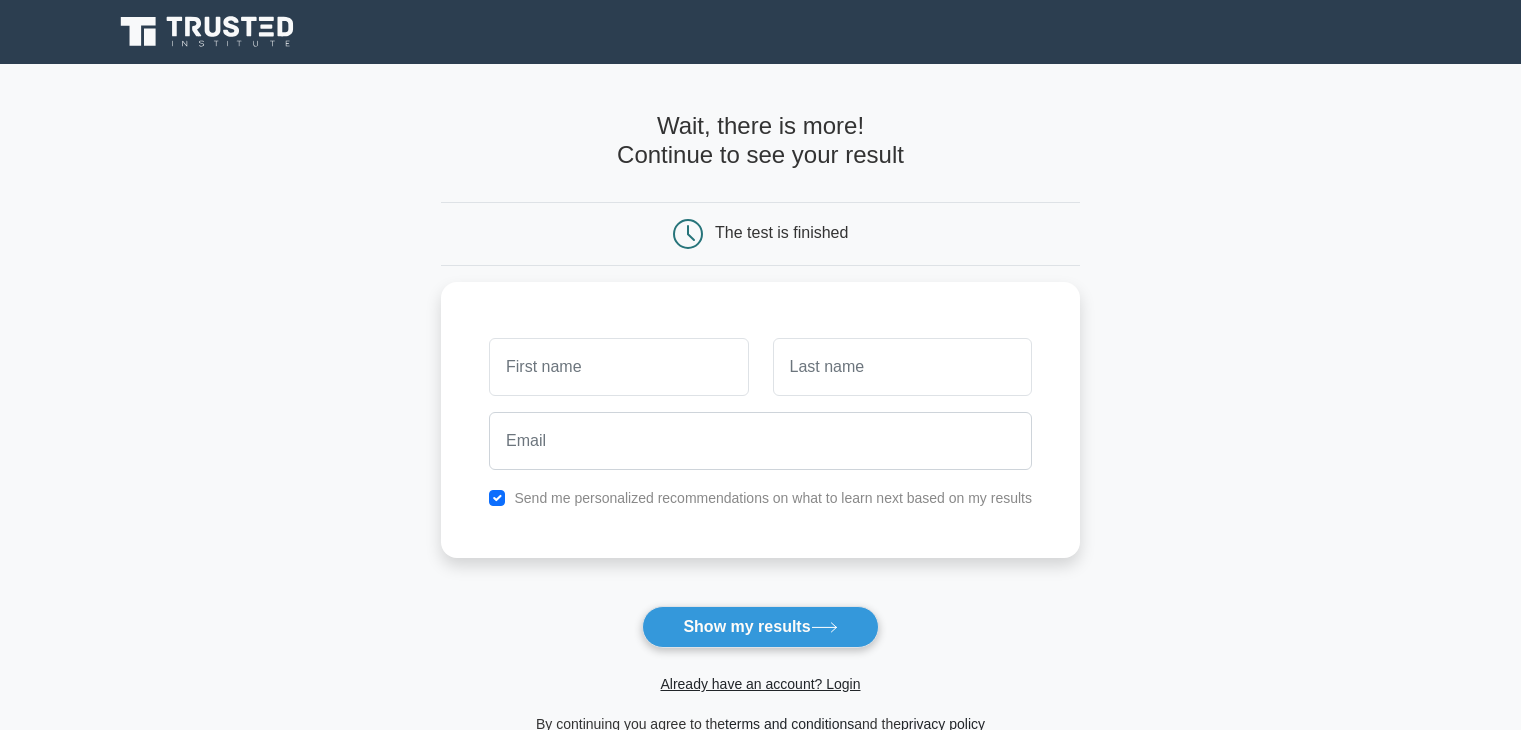scroll, scrollTop: 0, scrollLeft: 0, axis: both 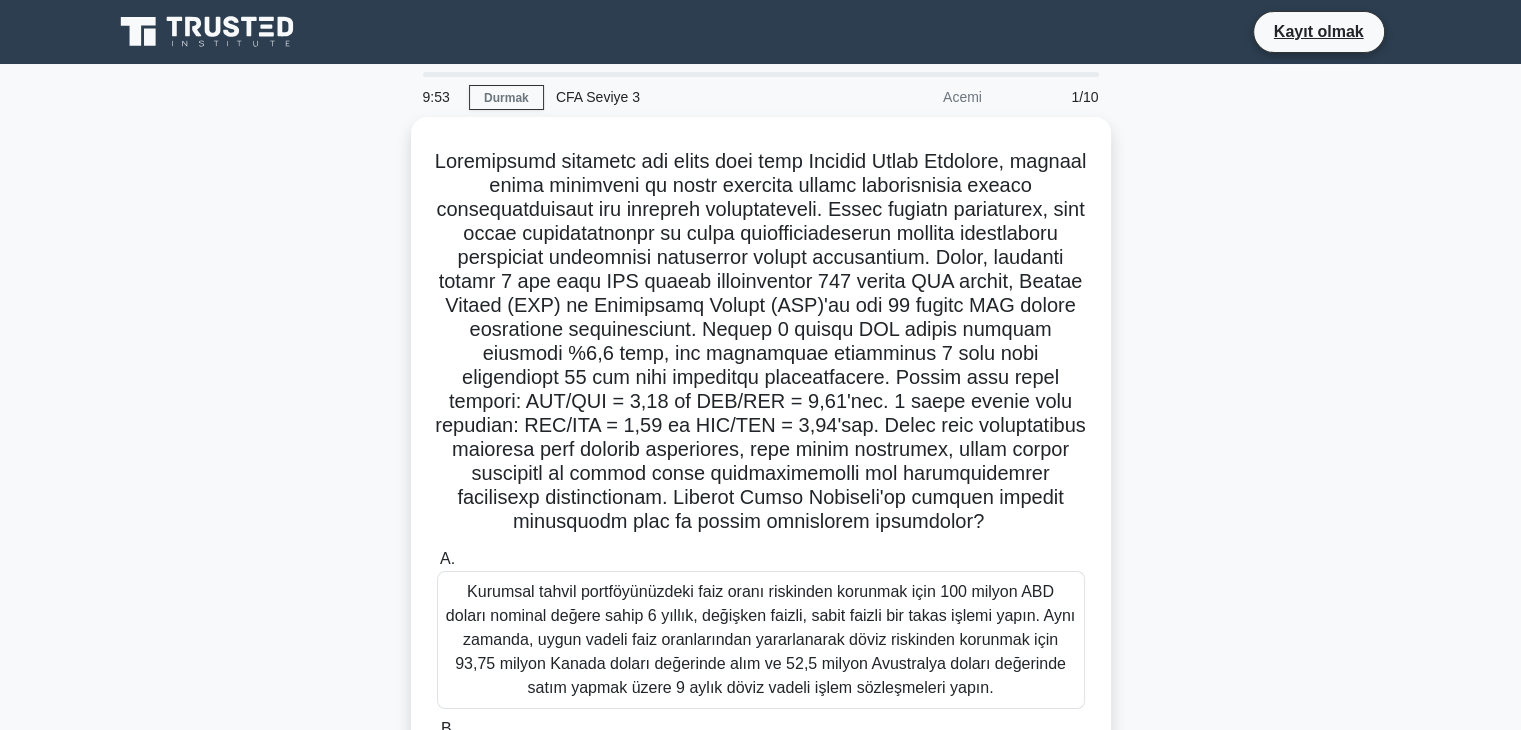 click on ".spinner_0XTQ{transform-origin:center;animation:spinner_y6GP .75s linear infinite}@keyframes spinner_y6GP{100%{transform:rotate(360deg)}}
A.
B.
C." at bounding box center (761, 597) 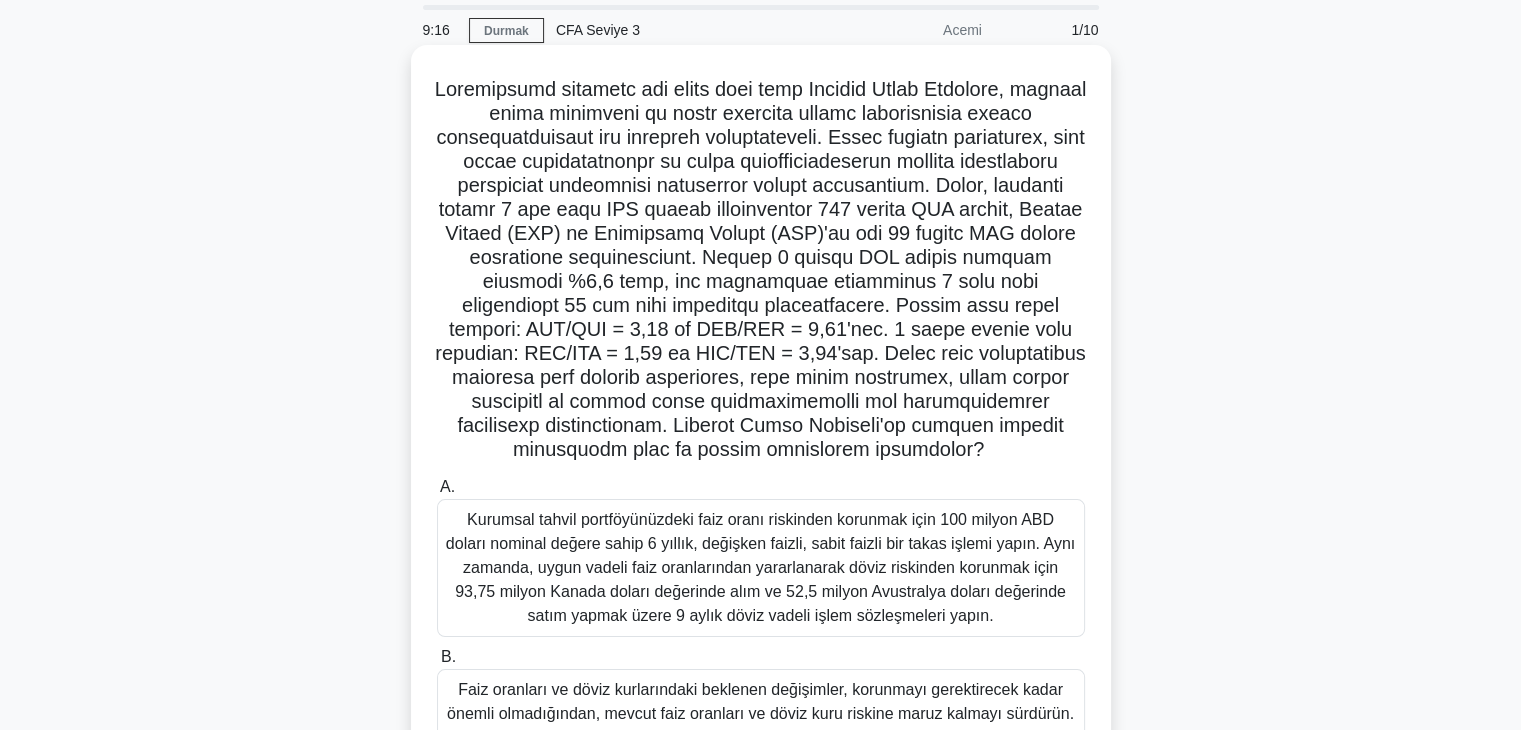 scroll, scrollTop: 40, scrollLeft: 0, axis: vertical 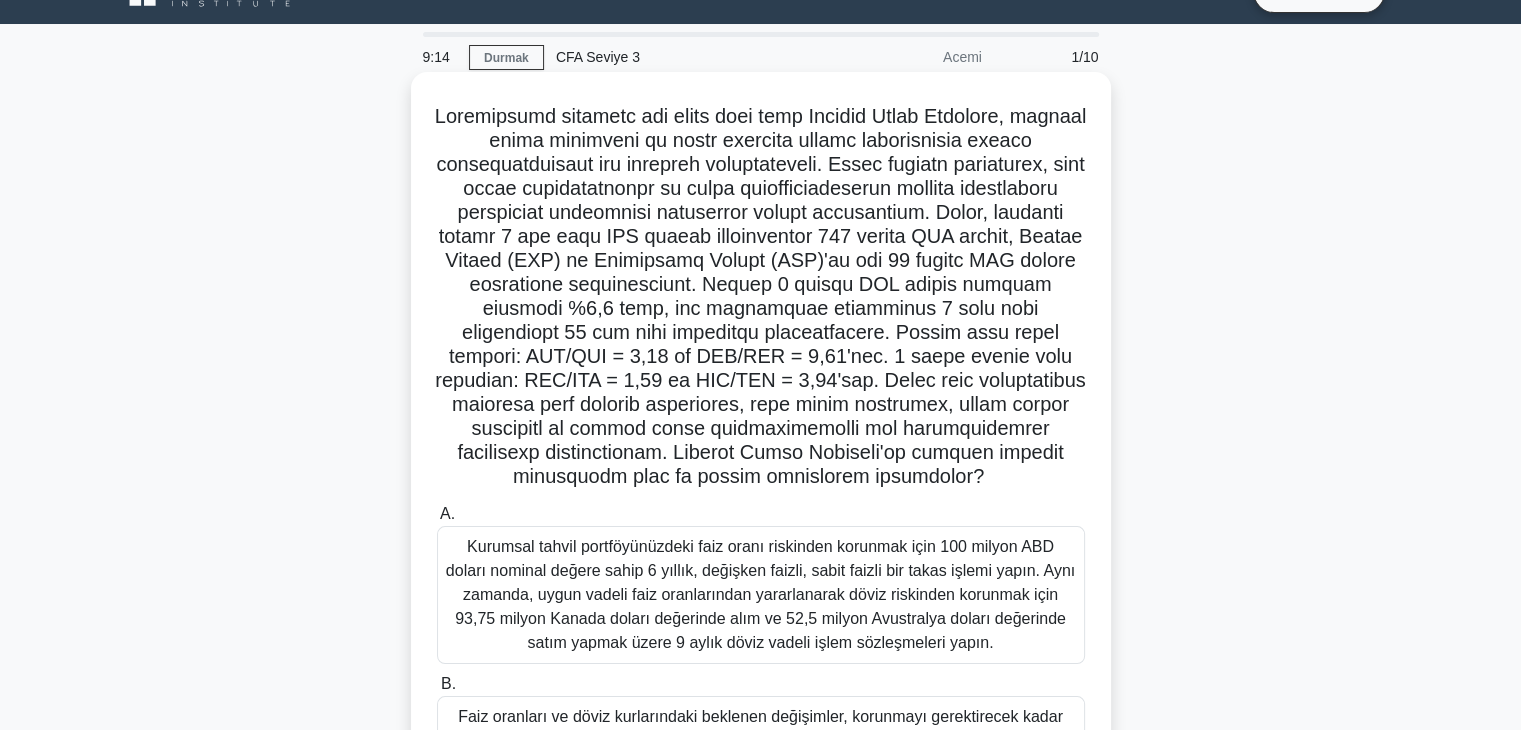 drag, startPoint x: 828, startPoint y: 656, endPoint x: 914, endPoint y: 625, distance: 91.416626 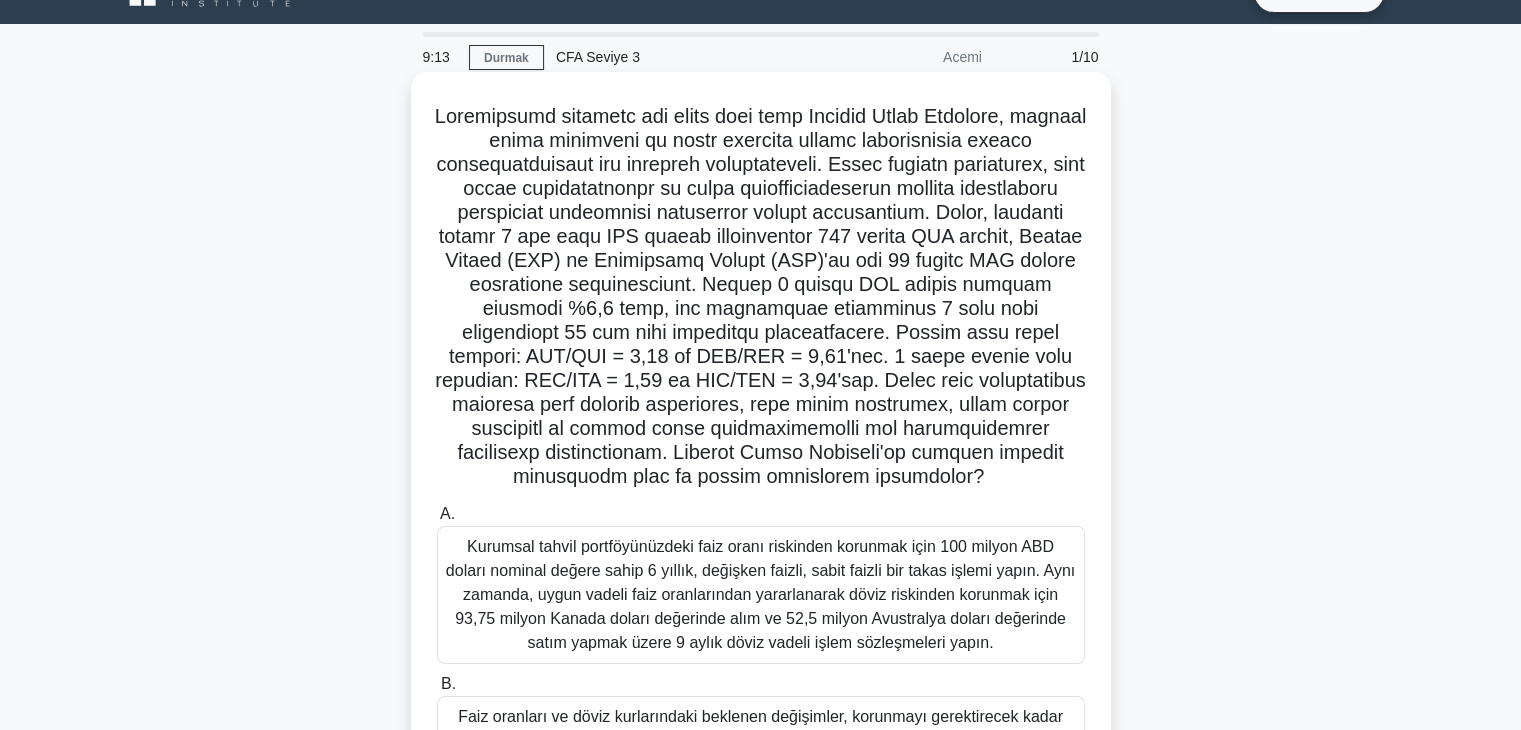 click on "Kurumsal tahvil portföyünüzdeki faiz oranı riskinden korunmak için 100 milyon ABD doları nominal değere sahip 6 yıllık, değişken faizli, sabit faizli bir takas işlemi yapın. Aynı zamanda, uygun vadeli faiz oranlarından yararlanarak döviz riskinden korunmak için 93,75 milyon Kanada doları değerinde alım ve 52,5 milyon Avustralya doları değerinde satım yapmak üzere 9 aylık döviz vadeli işlem sözleşmeleri yapın." at bounding box center [760, 594] 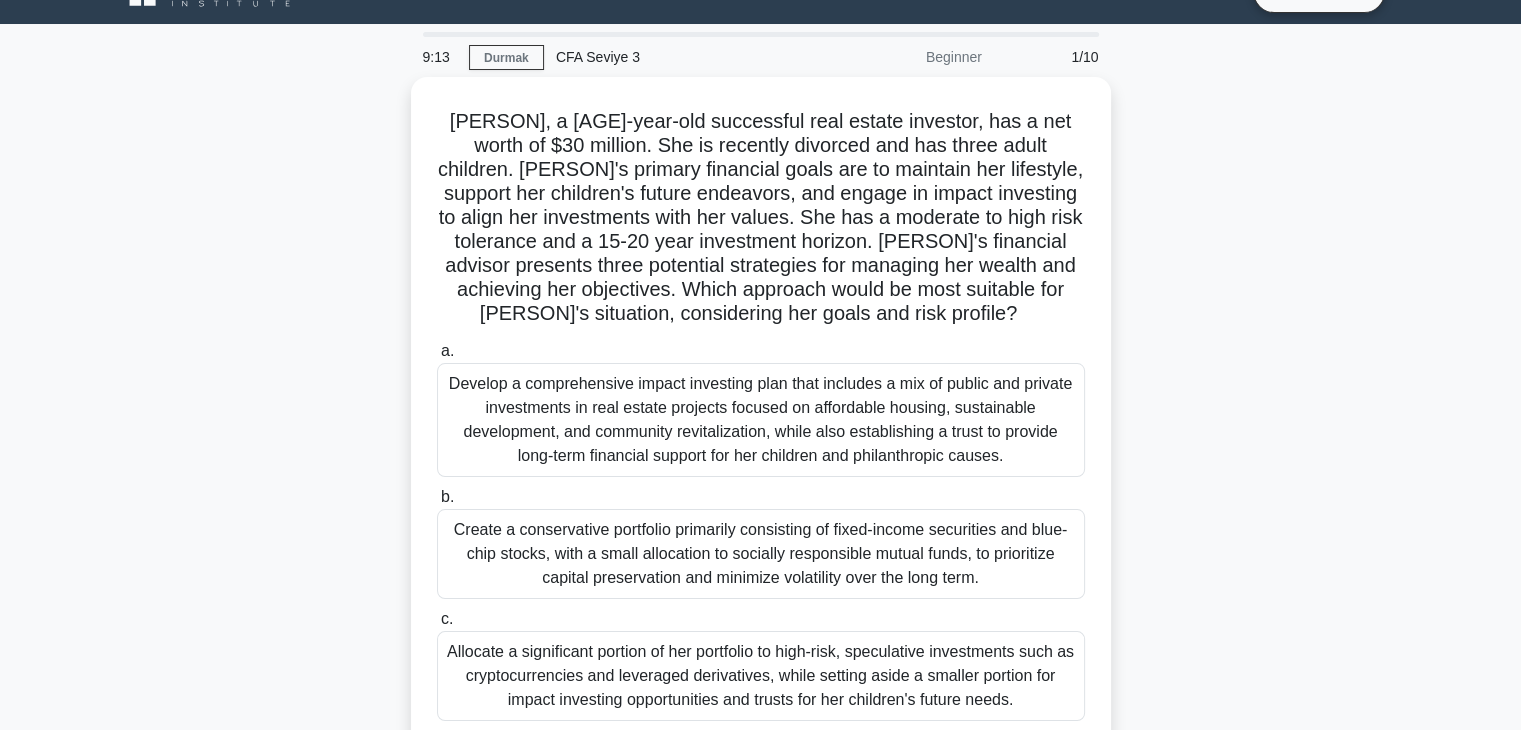 scroll, scrollTop: 0, scrollLeft: 0, axis: both 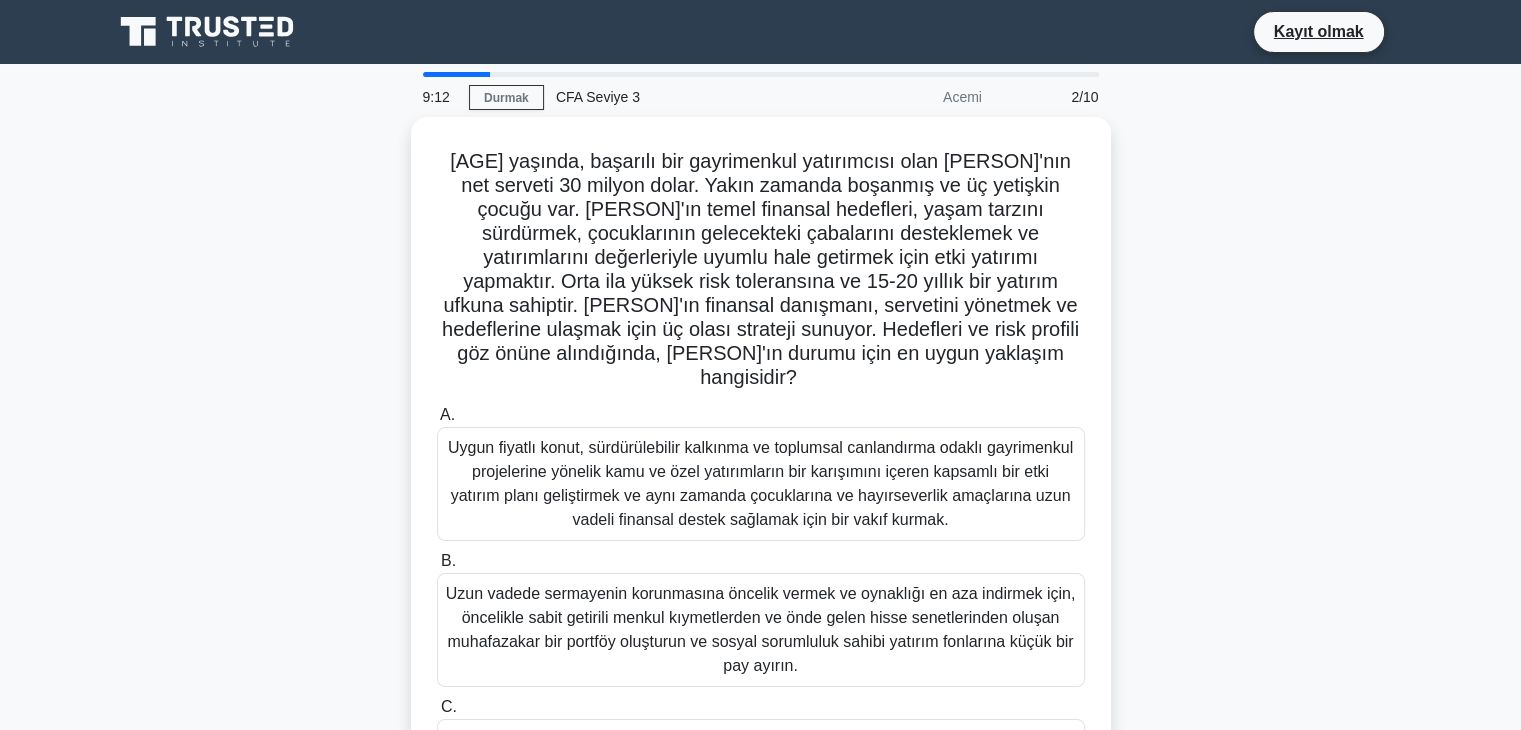 click on "[AGE] yaşında, başarılı bir gayrimenkul yatırımcısı olan [FIRST]'ın net serveti 30 milyon dolar. Yakın zamanda boşanmış ve üç yetişkin çocuğu var. [FIRST]'ın temel finansal hedefleri, yaşam tarzını sürdürmek, çocuklarının gelecekteki çabalarını desteklemek ve yatırımlarını değerleriyle uyumlu hale getirmek için etki yatırımı yapmaktır. Orta ila yüksek risk toleransına ve 15-20 yıllık bir yatırım ufkuna sahiptir. [FIRST]'ın finansal danışmanı, servetini yönetmek ve hedeflerine ulaşmak için üç olası strateji sunuyor. Hedefleri ve risk profili göz önüne alındığında, [FIRST]'ın durumu için en uygun yaklaşım hangisidir?
.spinner_0XTQ{transform-origin:center;animation:spinner_y6GP .75s linear infinite}@keyframes spinner_y6GP{100%{transform:rotate(360deg)}}
A. B. C." at bounding box center (761, 489) 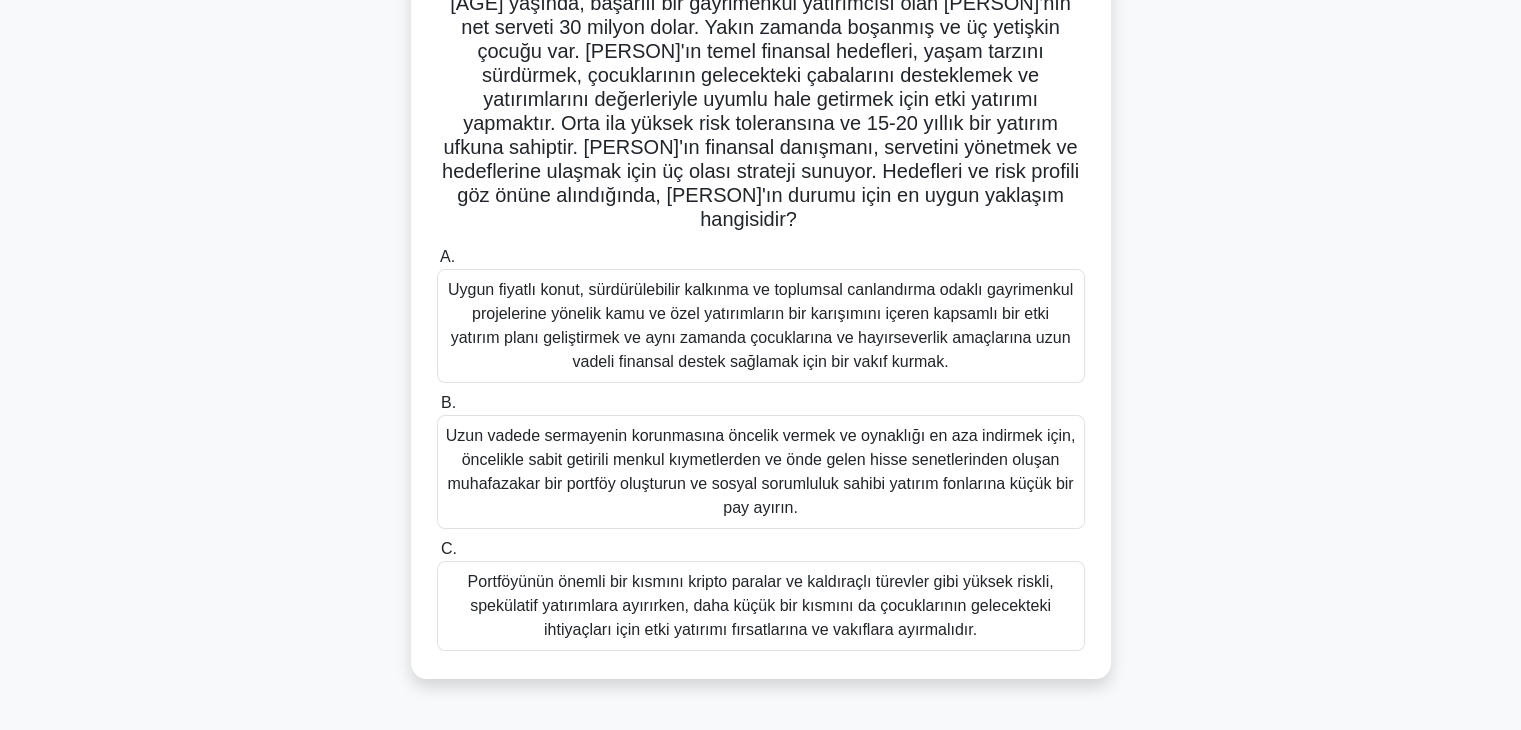 scroll, scrollTop: 160, scrollLeft: 0, axis: vertical 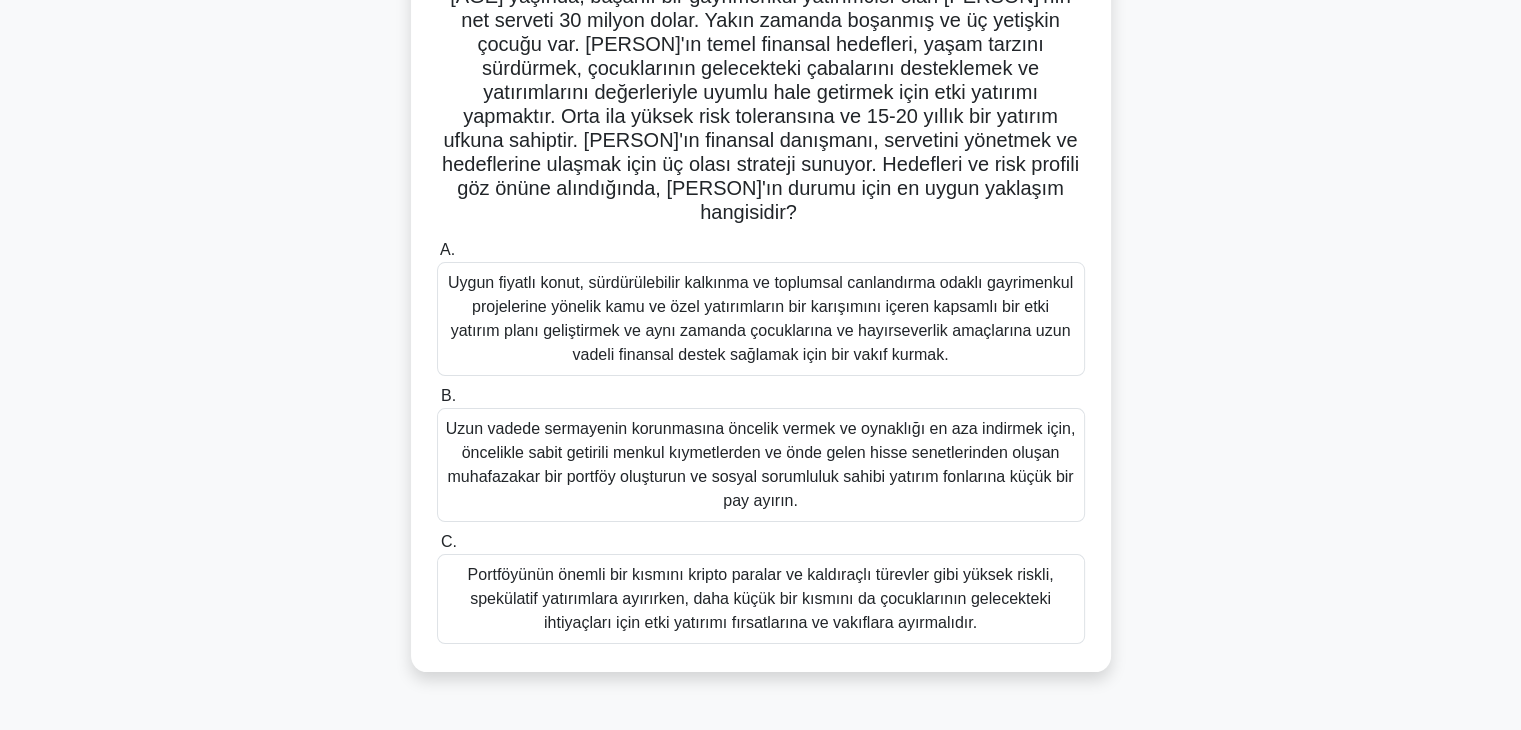 click on "Portföyünün önemli bir kısmını kripto paralar ve kaldıraçlı türevler gibi yüksek riskli, spekülatif yatırımlara ayırırken, daha küçük bir kısmını da çocuklarının gelecekteki ihtiyaçları için etki yatırımı fırsatlarına ve vakıflara ayırmalıdır." at bounding box center [761, 598] 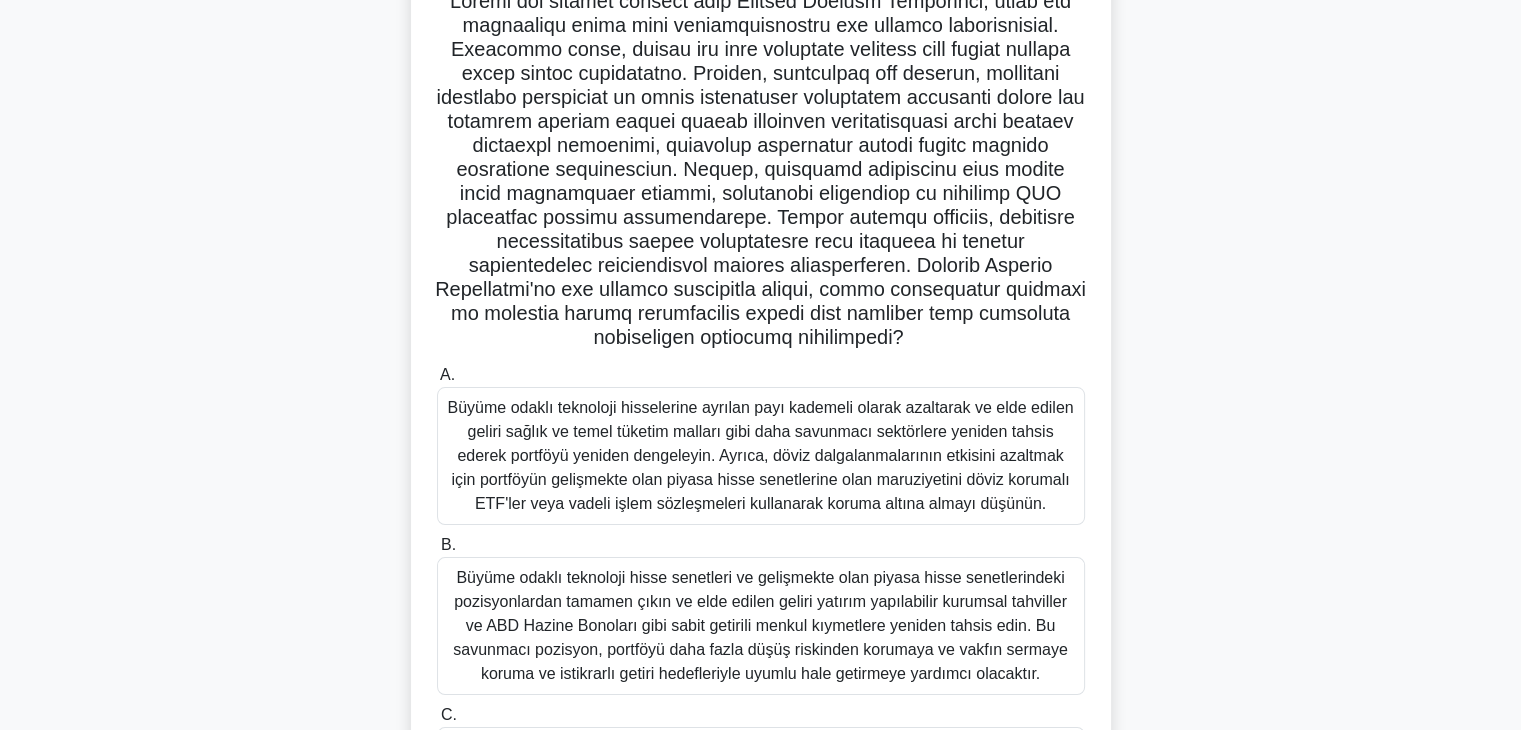 scroll, scrollTop: 0, scrollLeft: 0, axis: both 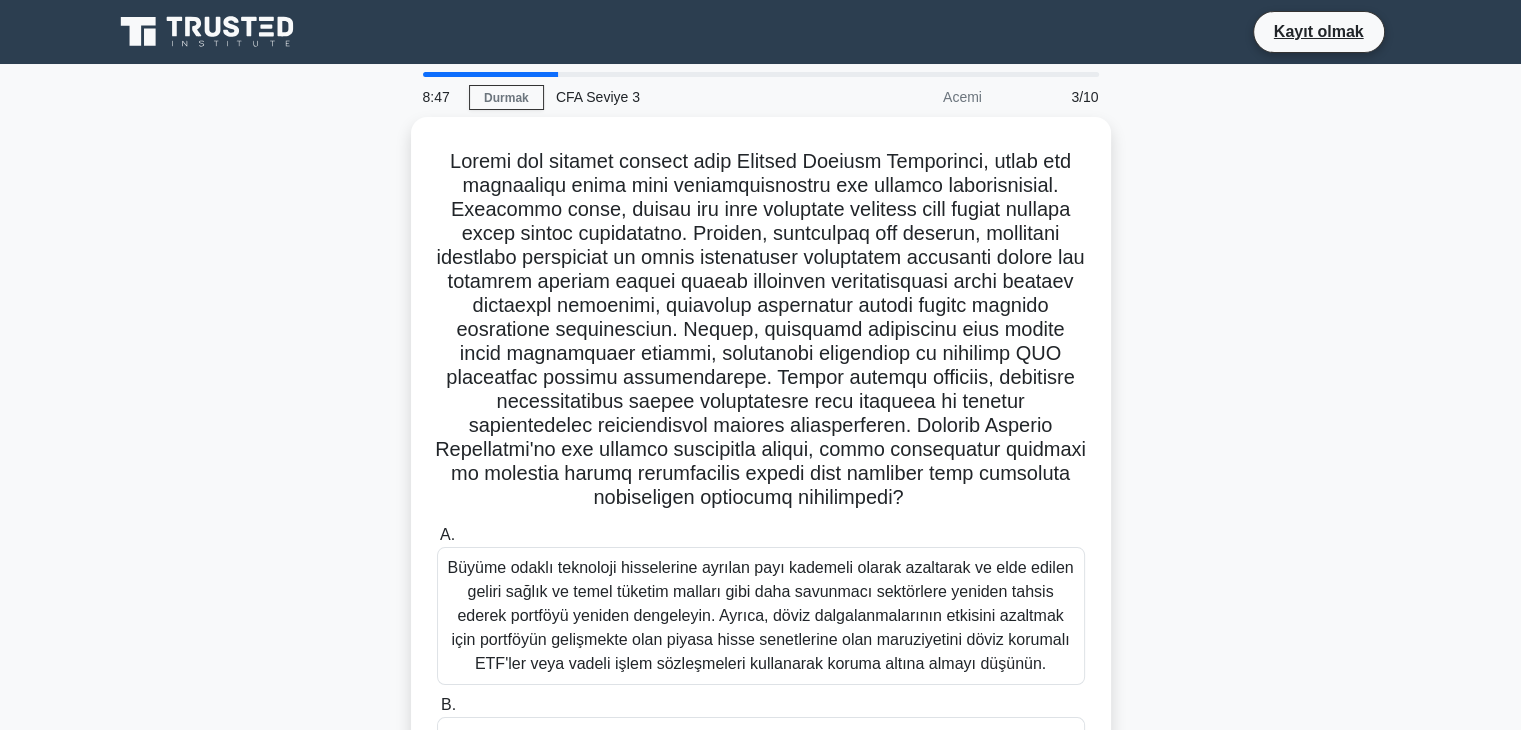 click on ".spinner_0XTQ{transform-origin:center;animation:spinner_y6GP .75s linear infinite}@keyframes spinner_y6GP{100%{transform:rotate(360deg)}}
A.
B.
C." at bounding box center [761, 585] 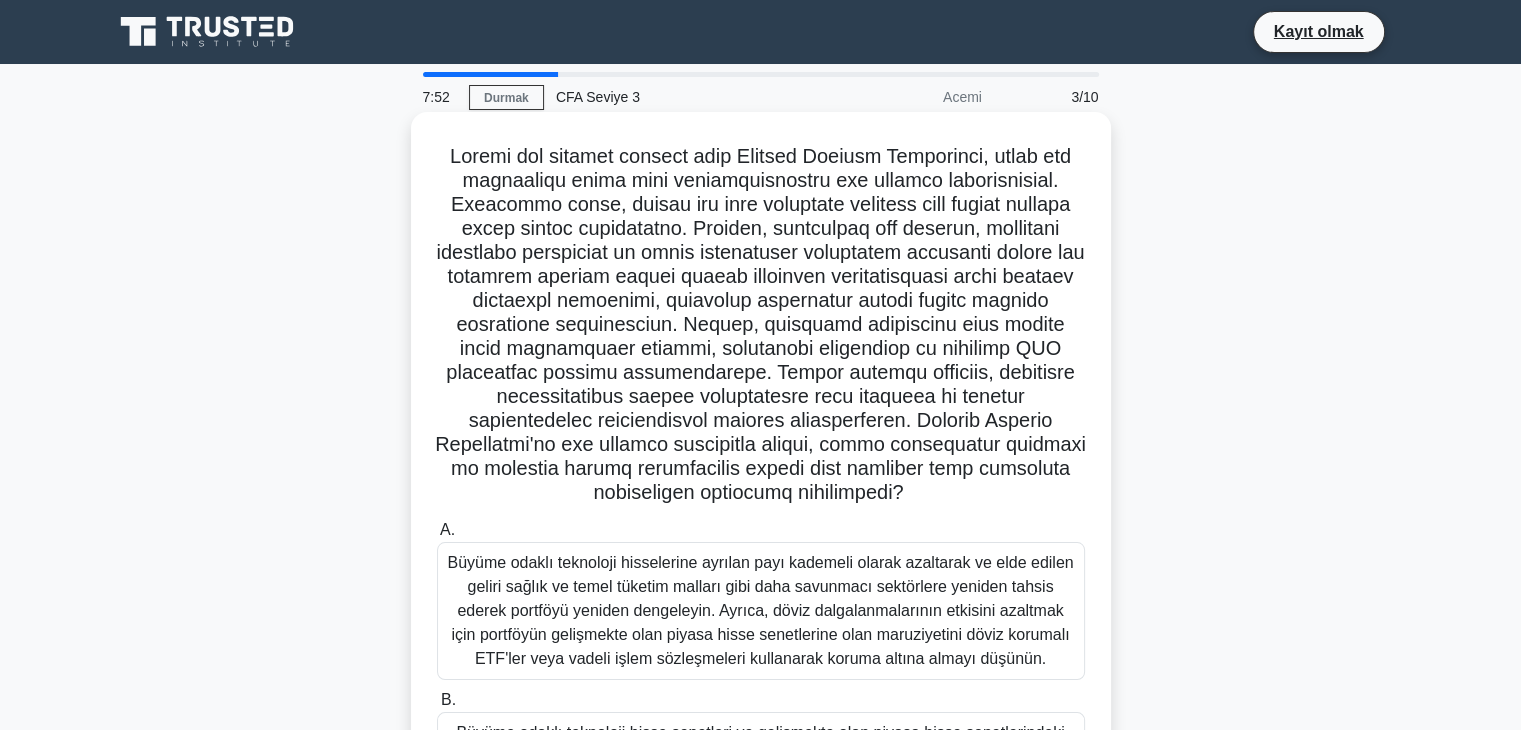 click on "Büyüme odaklı teknoloji hisselerine ayrılan payı kademeli olarak azaltarak ve elde edilen geliri sağlık ve temel tüketim malları gibi daha savunmacı sektörlere yeniden tahsis ederek portföyü yeniden dengeleyin. Ayrıca, döviz dalgalanmalarının etkisini azaltmak için portföyün gelişmekte olan piyasa hisse senetlerine olan maruziyetini döviz korumalı ETF'ler veya vadeli işlem sözleşmeleri kullanarak koruma altına almayı düşünün." at bounding box center [760, 610] 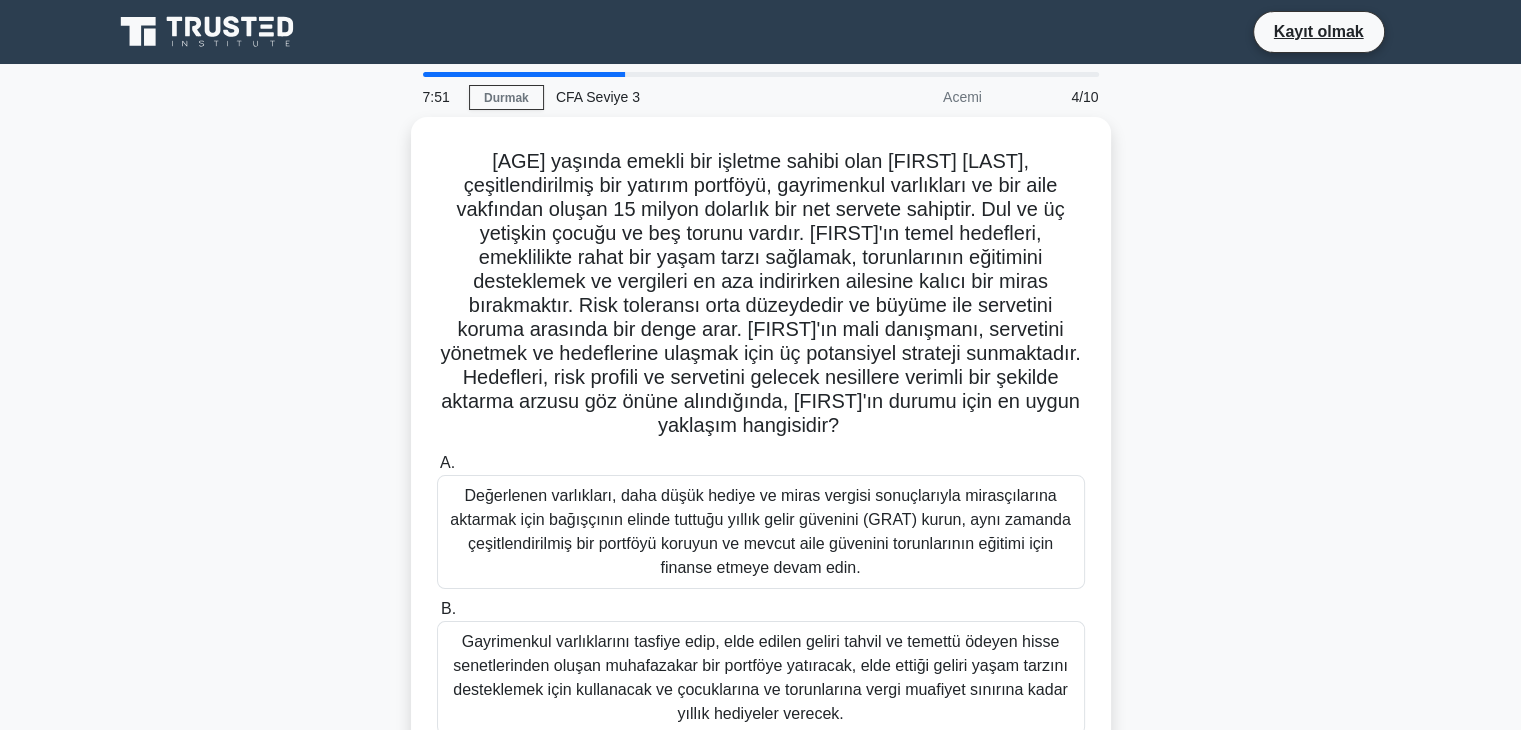 click on "[PERSON], a [AGE] yaşında emekli bir işletme sahibi olan [PERSON], çeşitlendirilmiş bir yatırım portföyü, gayrimenkul varlıkları ve bir aile vakfından oluşan 15 milyon dolarlık bir net servete sahiptir. Dul ve üç yetişkin çocuğu ve beş torunu vardır. [PERSON]'ın temel hedefleri, emeklilikte rahat bir yaşam tarzı sağlamak, torunlarının eğitimini desteklemek ve vergileri en aza indirirken ailesine kalıcı bir miras bırakmaktır. Risk toleransı orta düzeydedir ve büyüme ile servetini koruma arasında bir denge arar. [PERSON]'ın mali danışmanı, servetini yönetmek ve hedeflerine ulaşmak için üç potansiyel strateji sunmaktadır. Hedefleri, risk profili ve servetini gelecek nesillere verimli bir şekilde aktarma arzusu göz önüne alındığında, [PERSON]'ın durumu için en uygun yaklaşım hangisidir?
A. B. C." at bounding box center (761, 525) 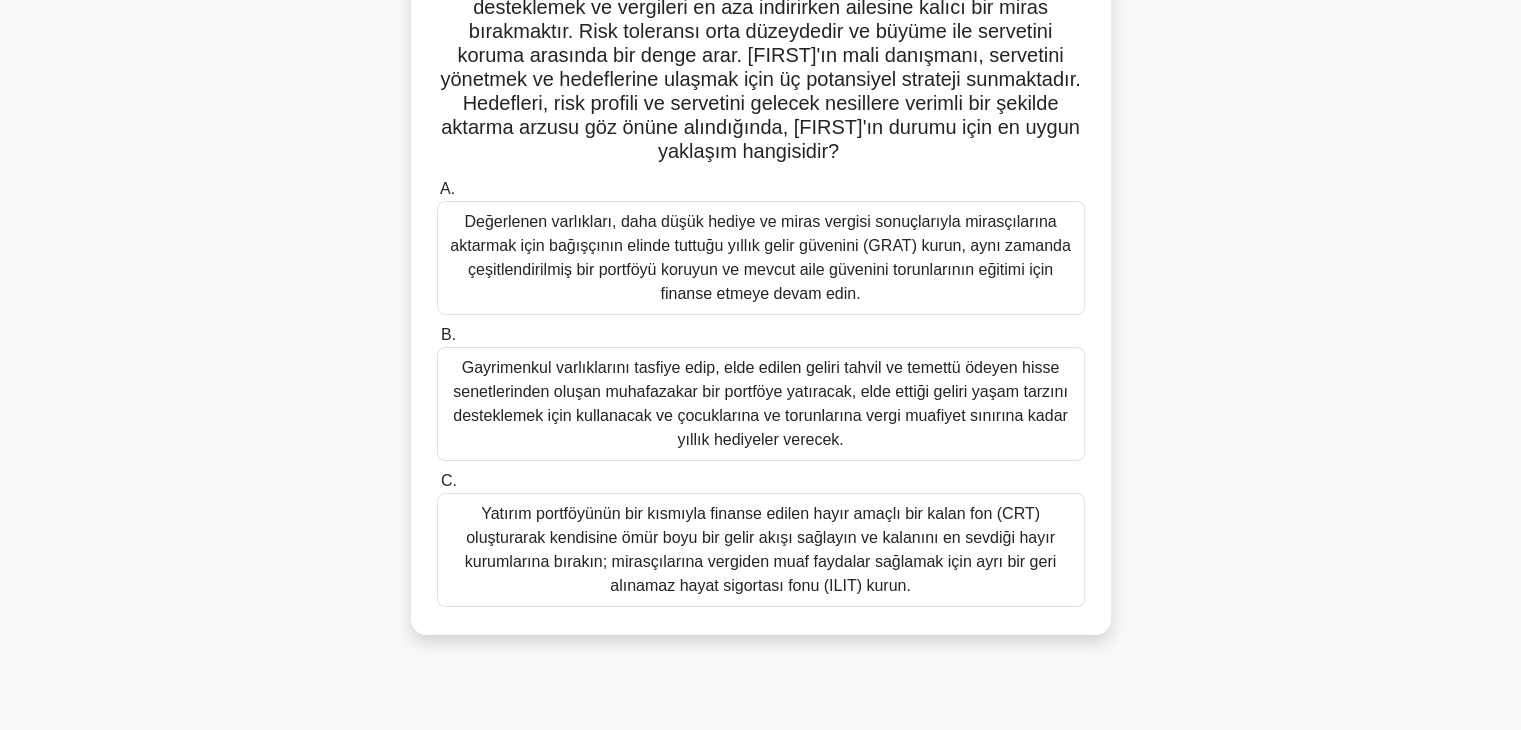 scroll, scrollTop: 351, scrollLeft: 0, axis: vertical 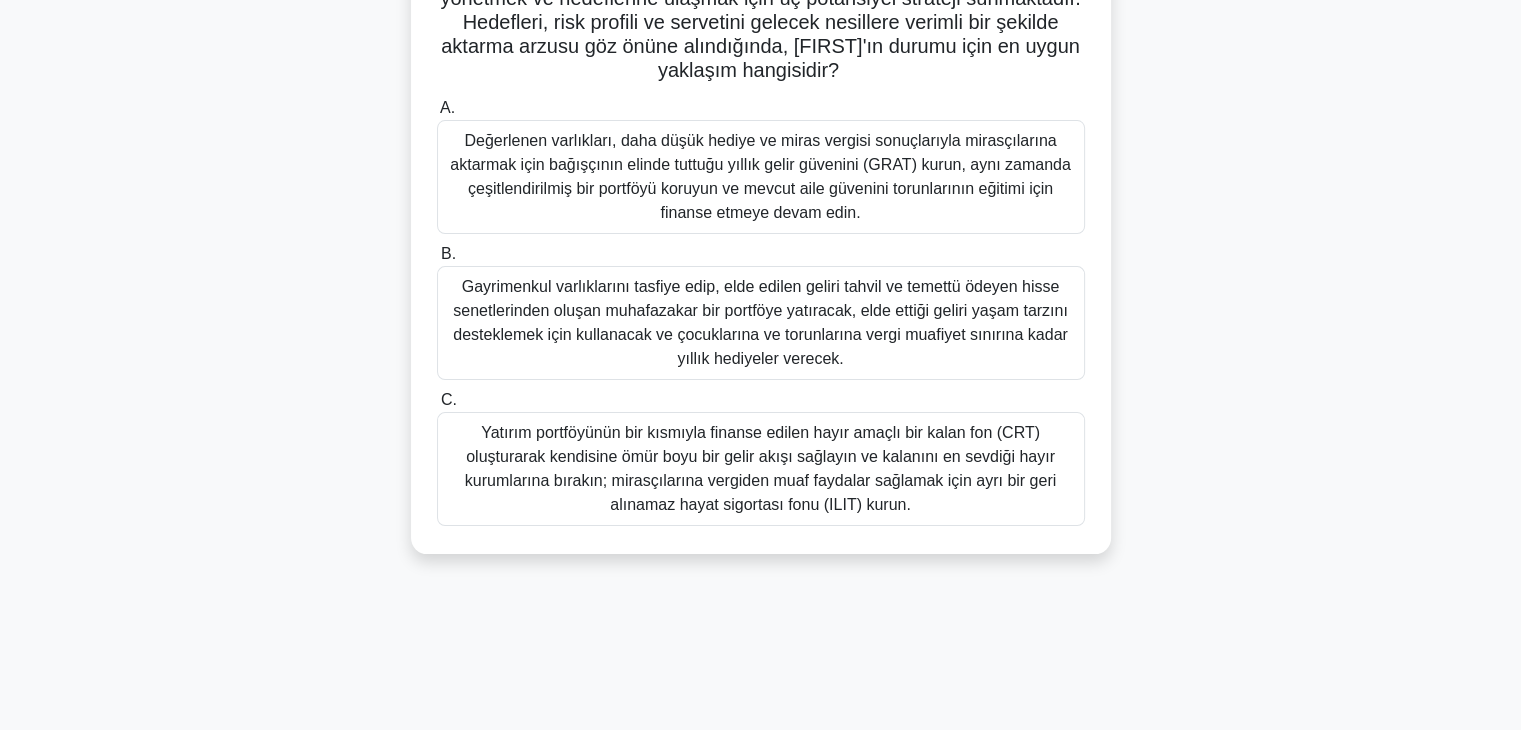 click on "Yatırım portföyünün bir kısmıyla finanse edilen hayır amaçlı bir kalan fon (CRT) oluşturarak kendisine ömür boyu bir gelir akışı sağlayın ve kalanını en sevdiği hayır kurumlarına bırakın; mirasçılarına vergiden muaf faydalar sağlamak için ayrı bir geri alınamaz hayat sigortası fonu (ILIT) kurun." at bounding box center (760, 468) 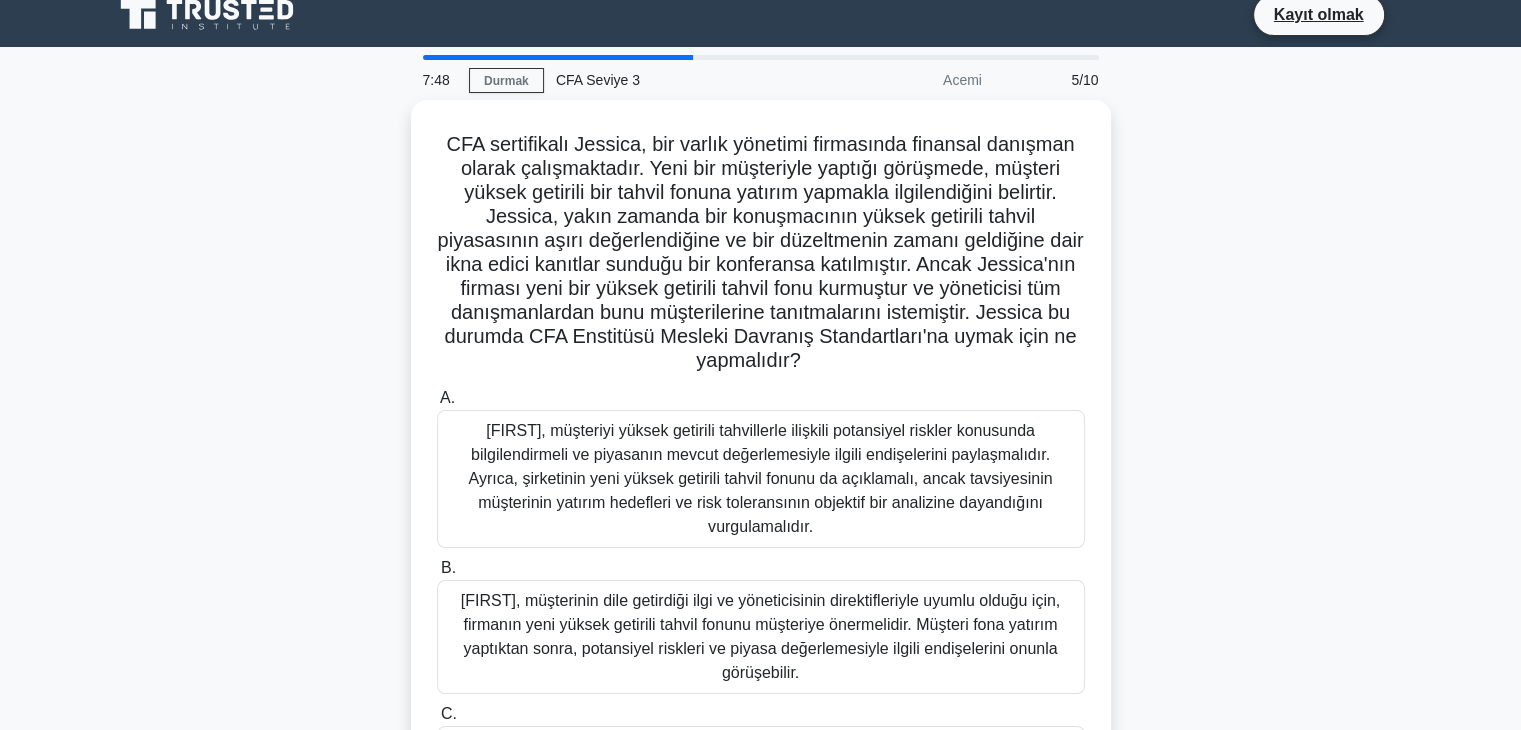 scroll, scrollTop: 0, scrollLeft: 0, axis: both 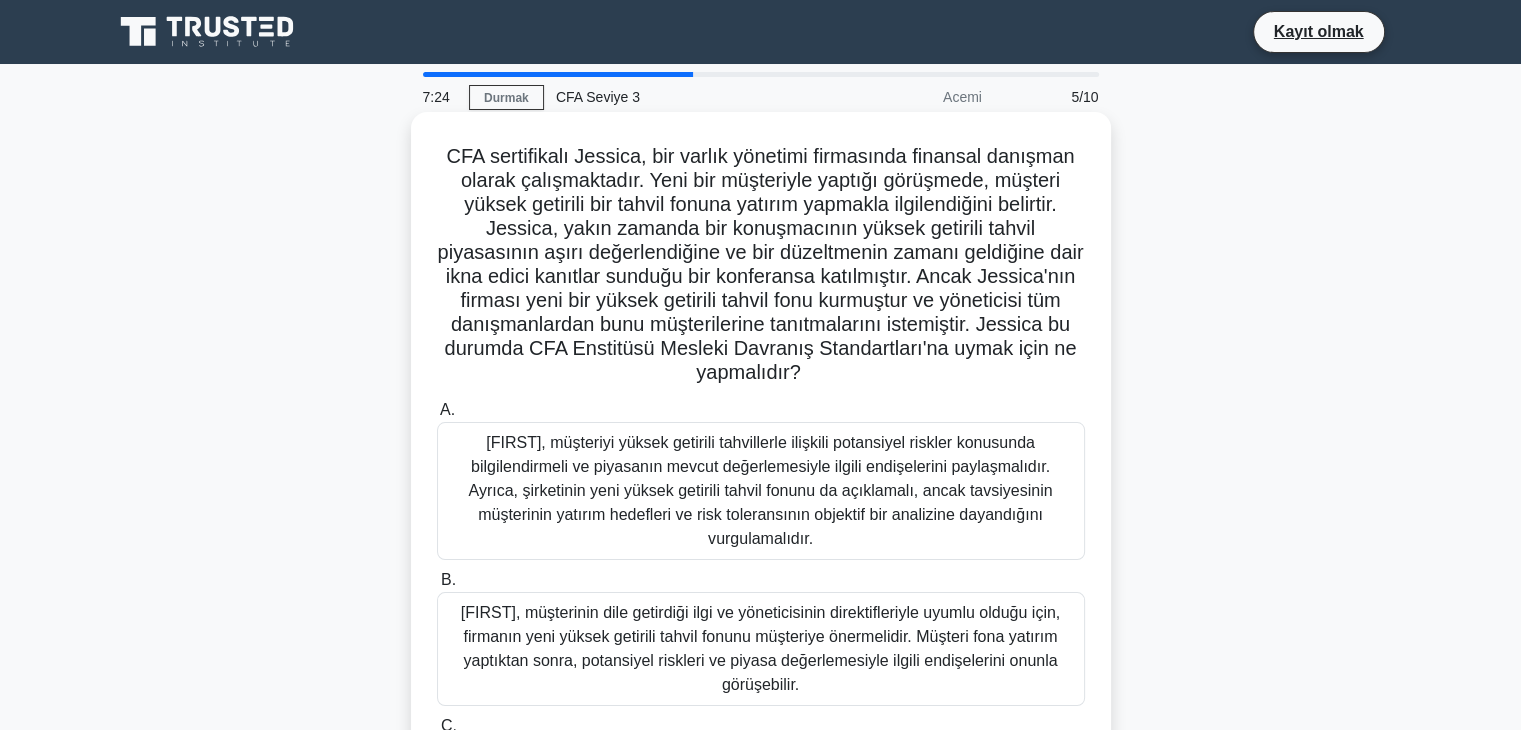 click on "[FIRST], müşterinin dile getirdiği ilgi ve yöneticisinin direktifleriyle uyumlu olduğu için, firmanın yeni yüksek getirili tahvil fonunu müşteriye önermelidir. Müşteri fona yatırım yaptıktan sonra, potansiyel riskleri ve piyasa değerlemesiyle ilgili endişelerini onunla görüşebilir." at bounding box center (760, 648) 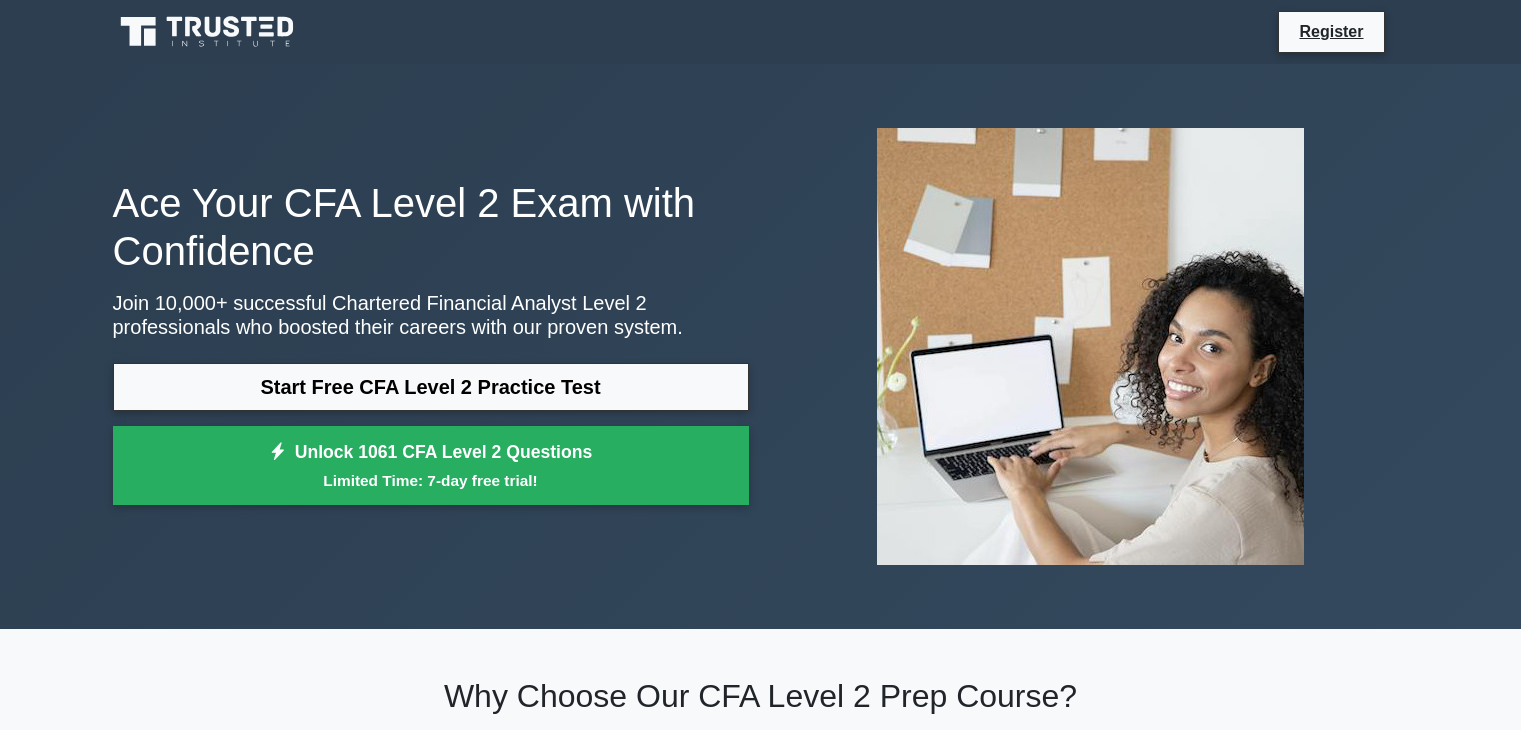 scroll, scrollTop: 0, scrollLeft: 0, axis: both 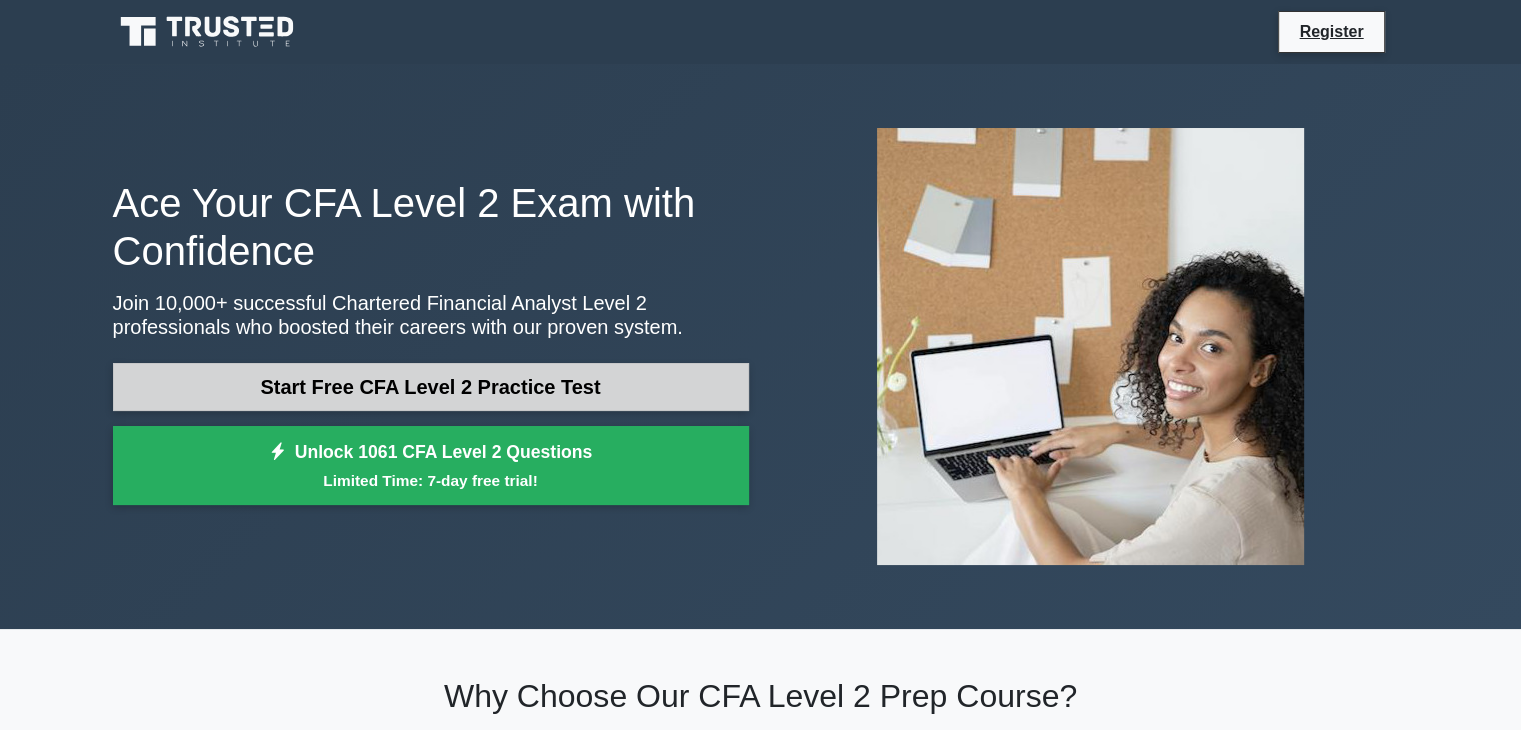 click on "Start Free CFA Level 2 Practice Test" at bounding box center [431, 387] 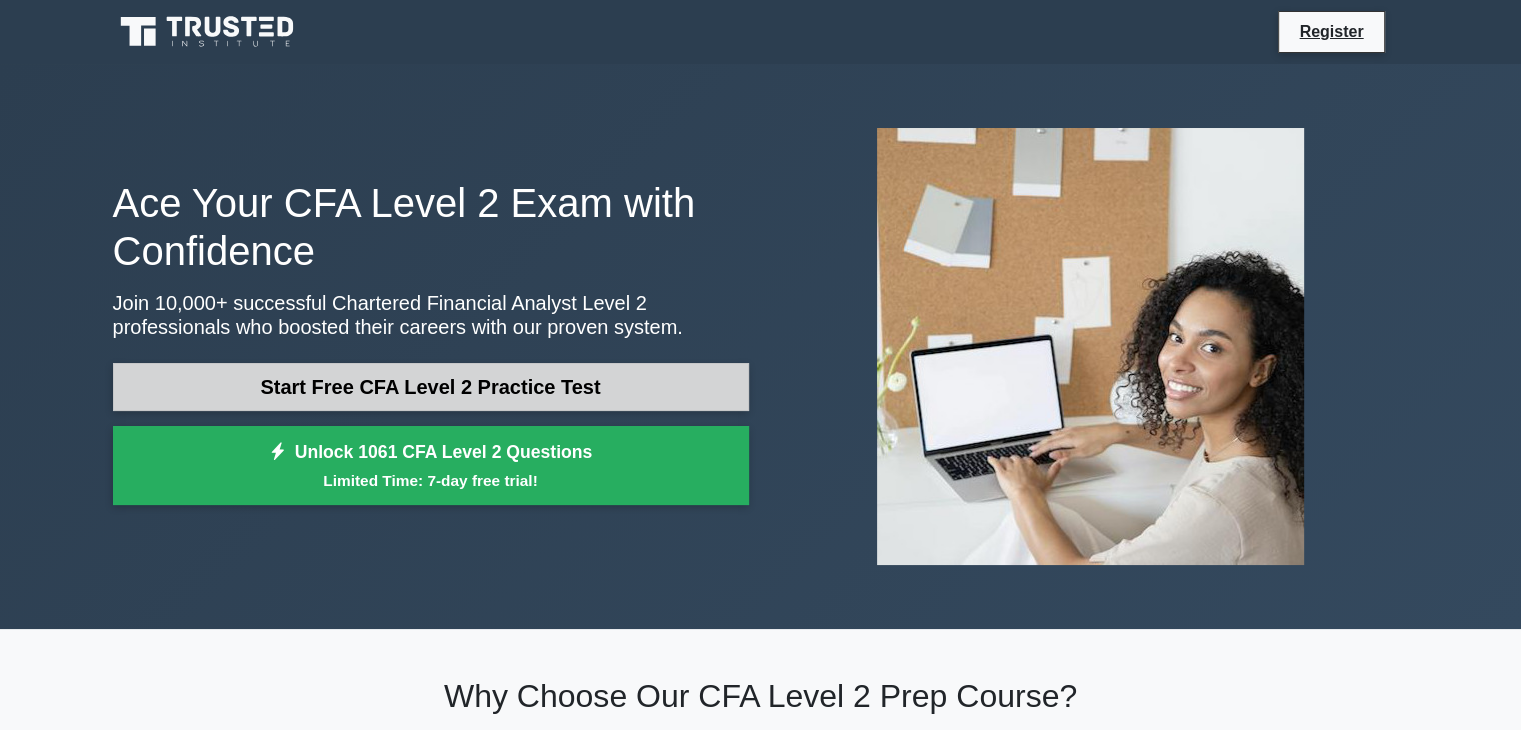 click on "Start Free CFA Level 2 Practice Test" at bounding box center [431, 387] 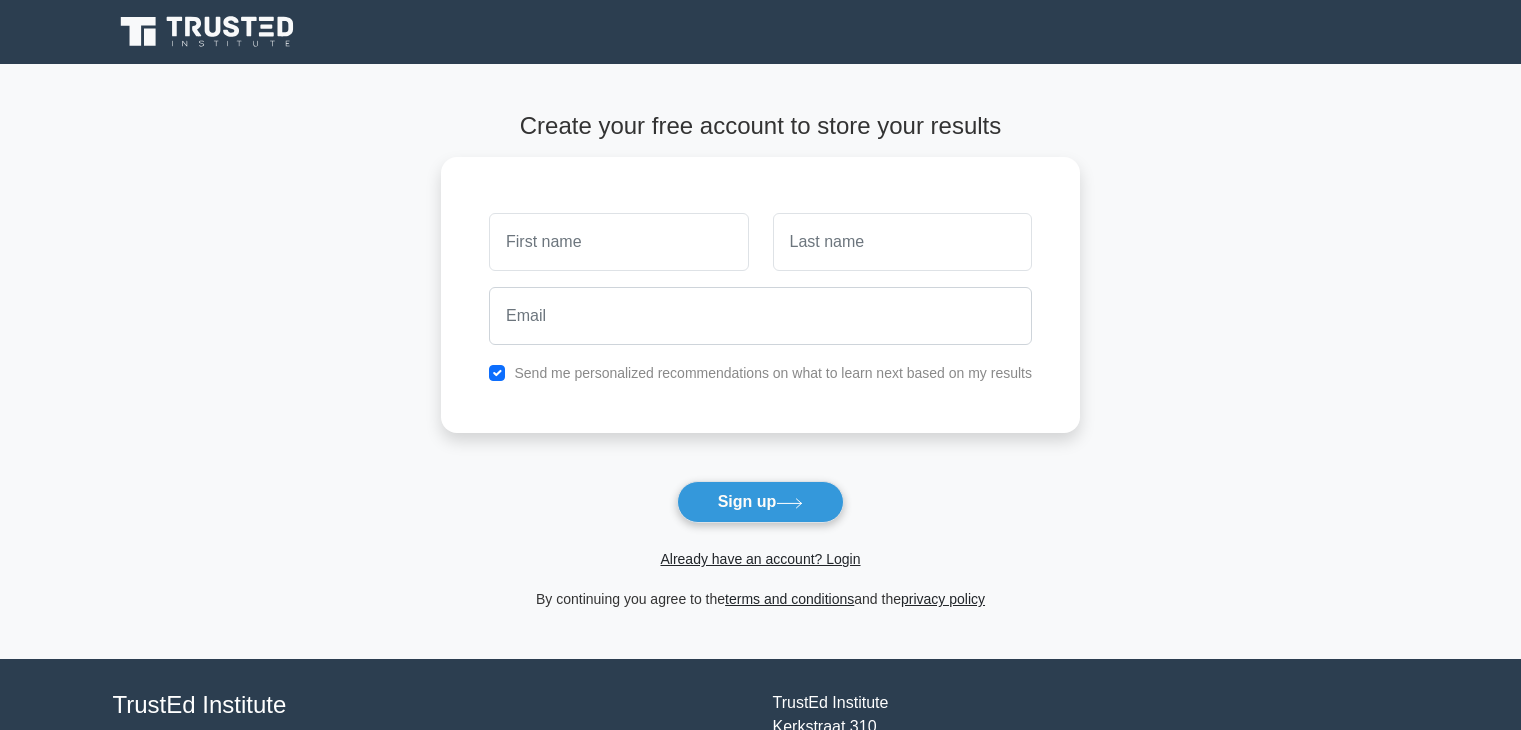 scroll, scrollTop: 0, scrollLeft: 0, axis: both 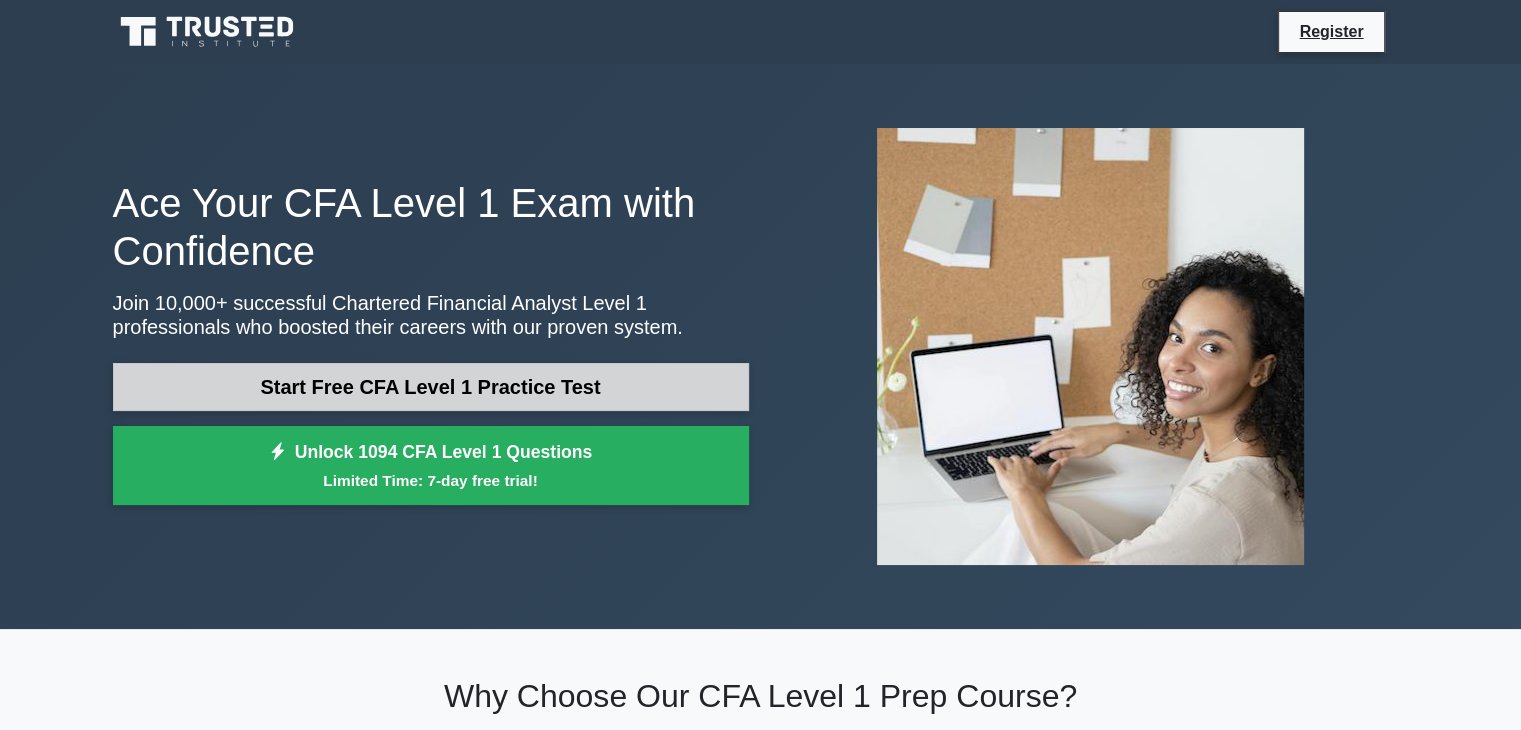drag, startPoint x: 424, startPoint y: 414, endPoint x: 474, endPoint y: 385, distance: 57.801384 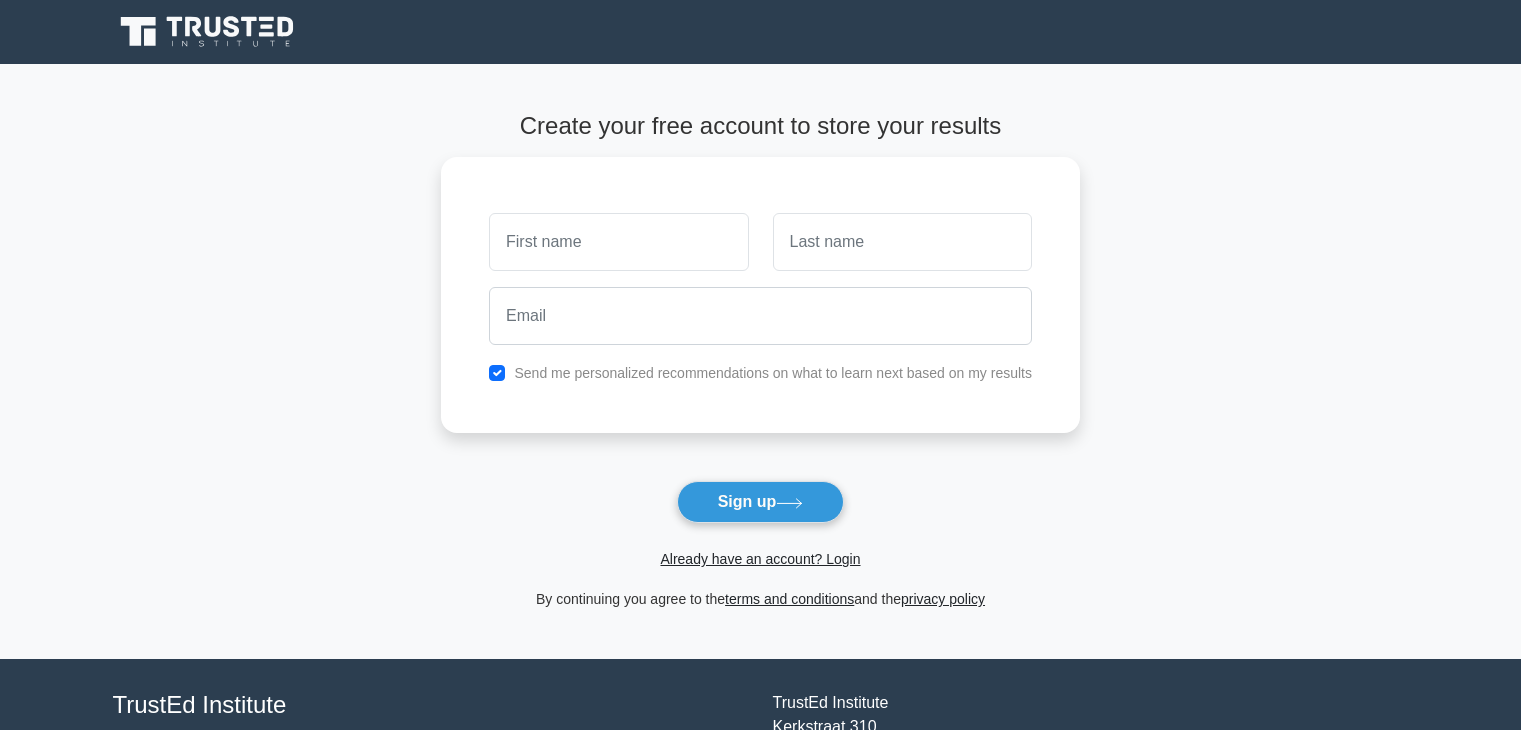 scroll, scrollTop: 0, scrollLeft: 0, axis: both 